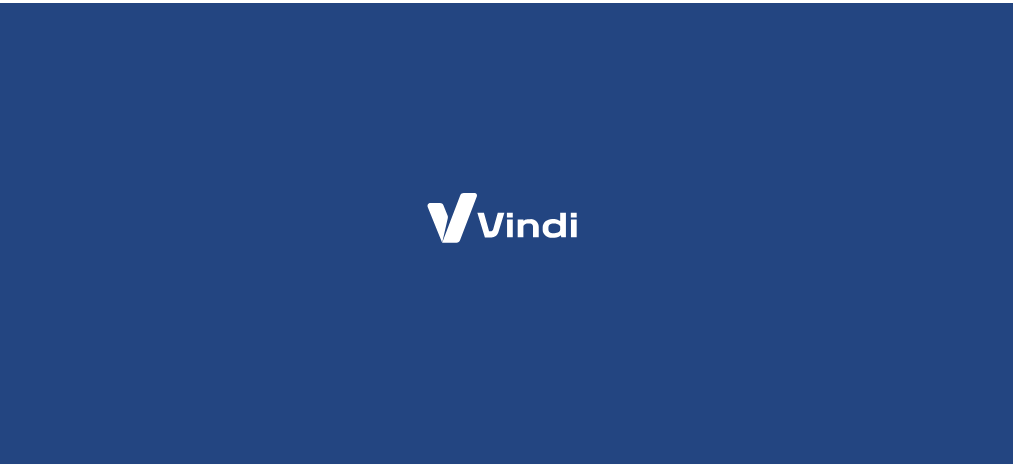 scroll, scrollTop: 0, scrollLeft: 0, axis: both 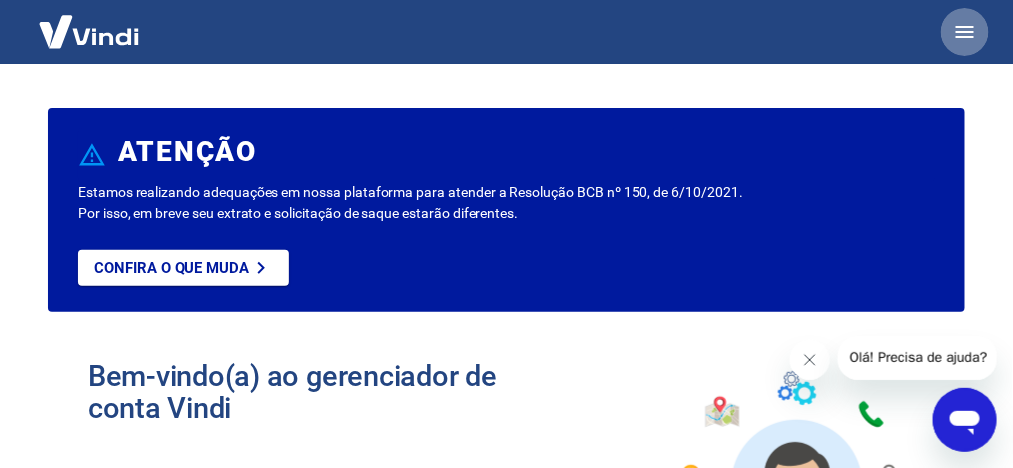 click 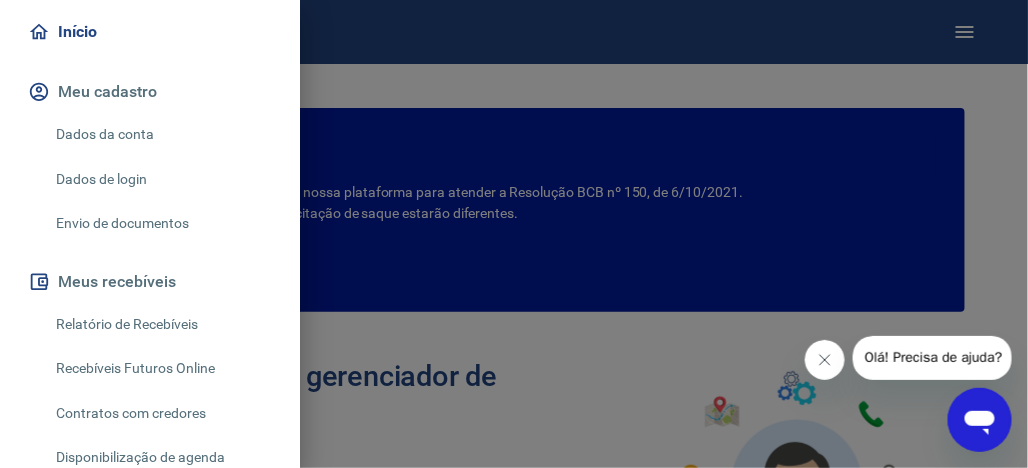 scroll, scrollTop: 200, scrollLeft: 0, axis: vertical 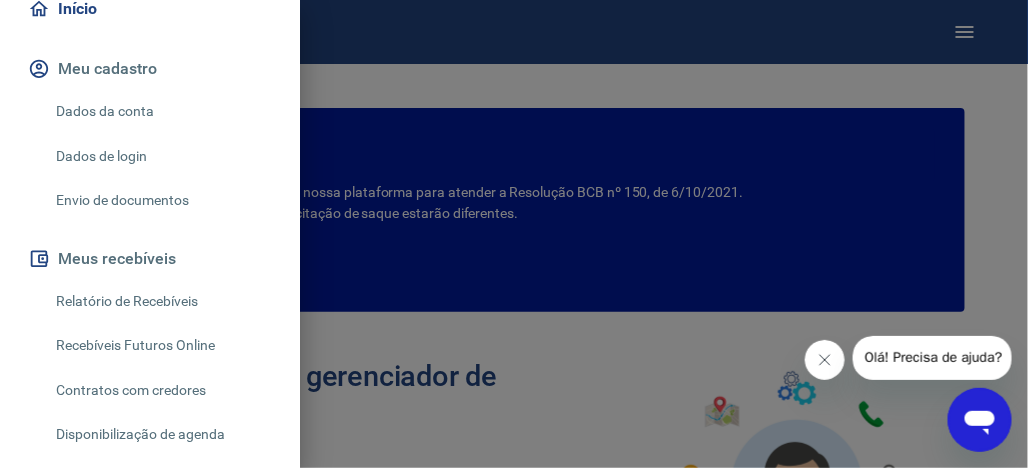 click on "Meu cadastro" at bounding box center [150, 69] 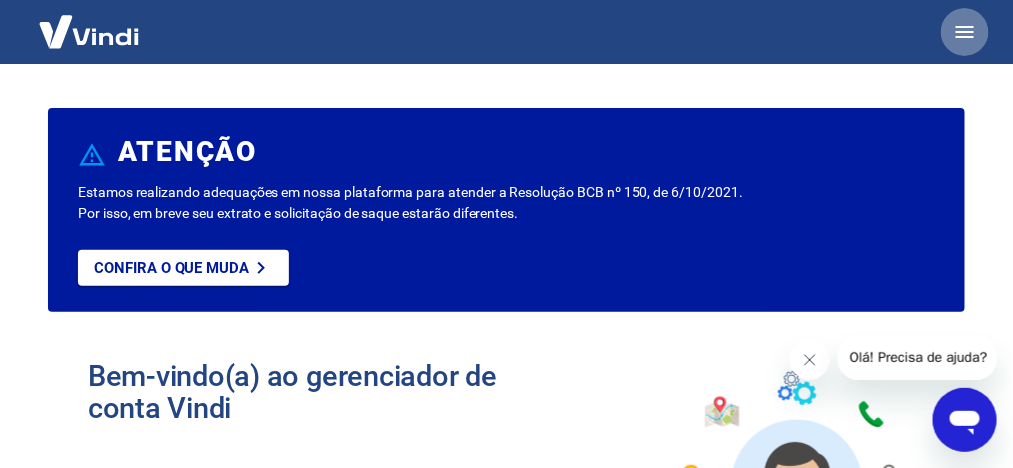 click 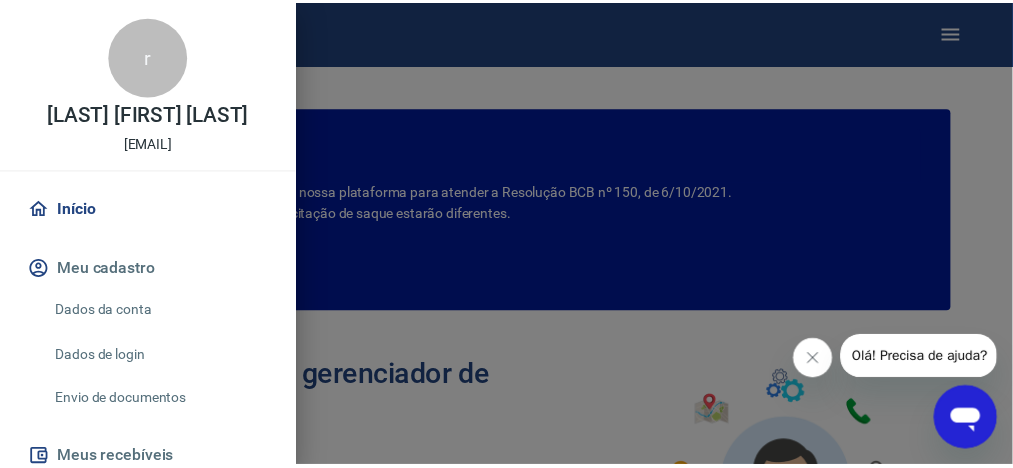 scroll, scrollTop: 100, scrollLeft: 0, axis: vertical 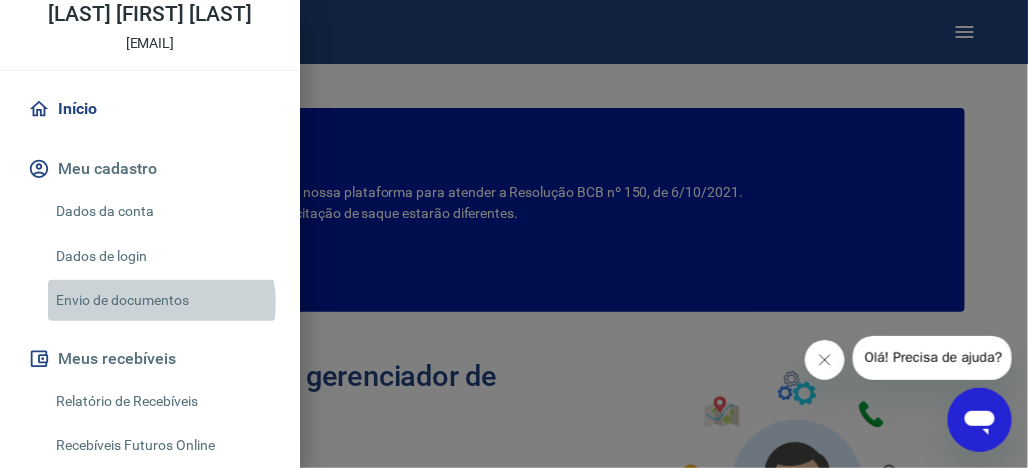 click on "Envio de documentos" at bounding box center [162, 300] 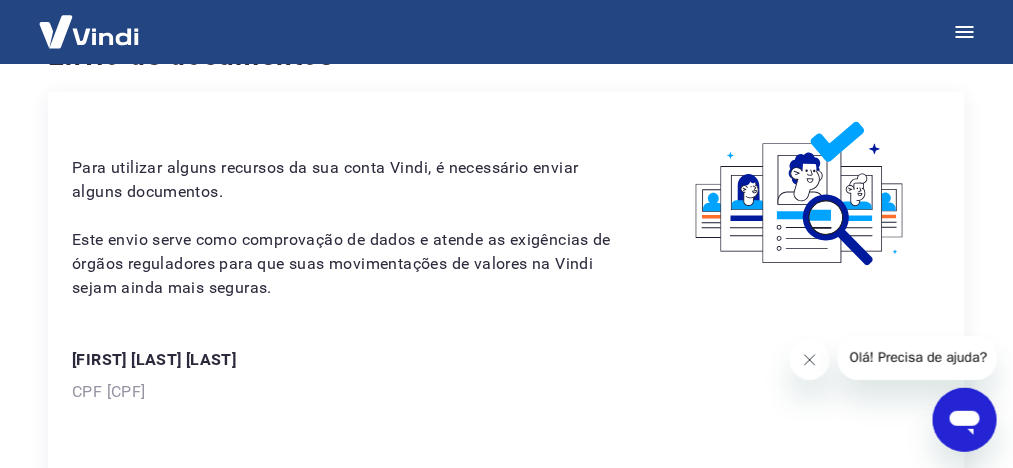 scroll, scrollTop: 0, scrollLeft: 0, axis: both 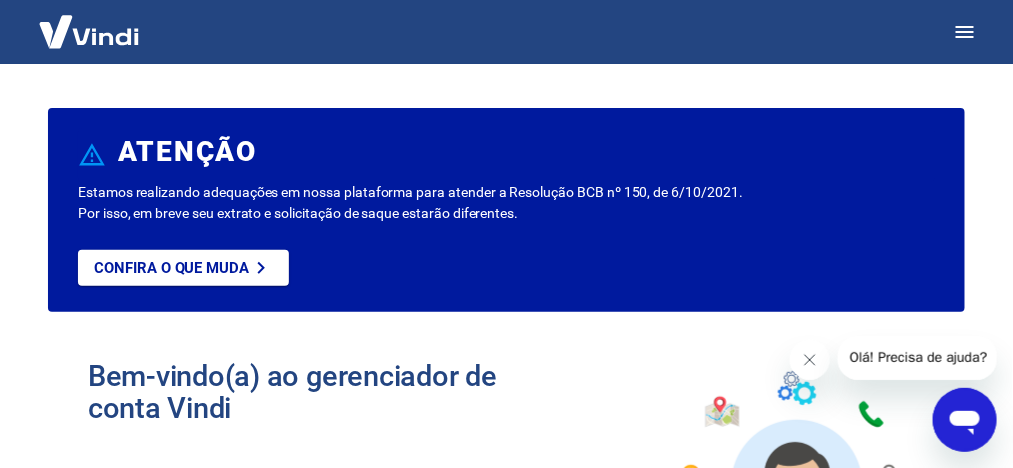 click at bounding box center [964, 419] 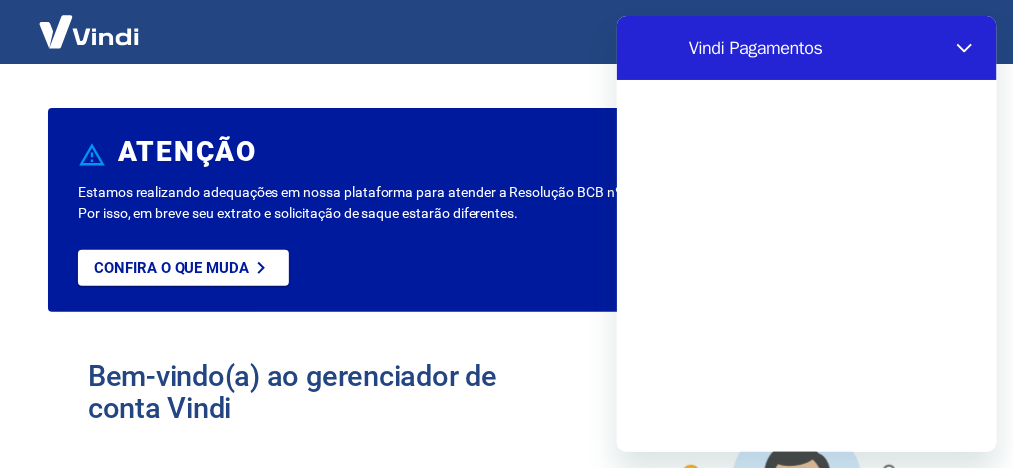 scroll, scrollTop: 0, scrollLeft: 0, axis: both 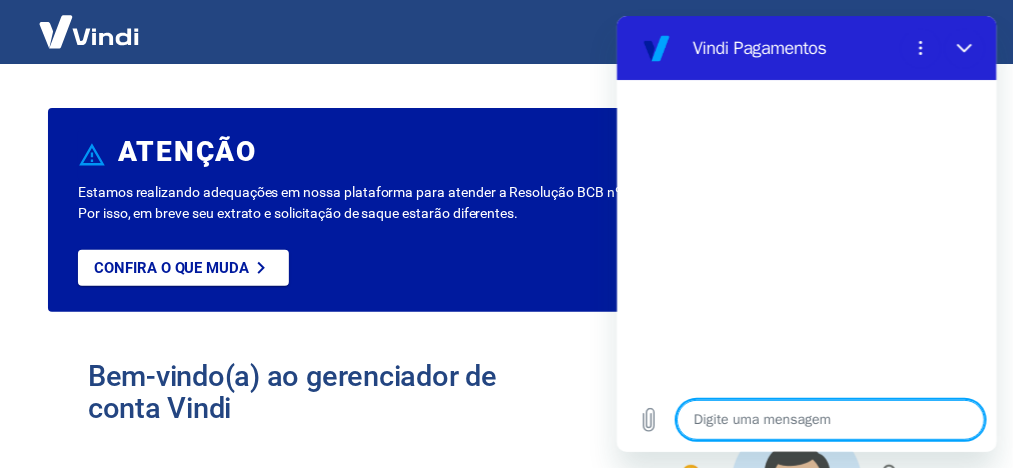 click at bounding box center (830, 419) 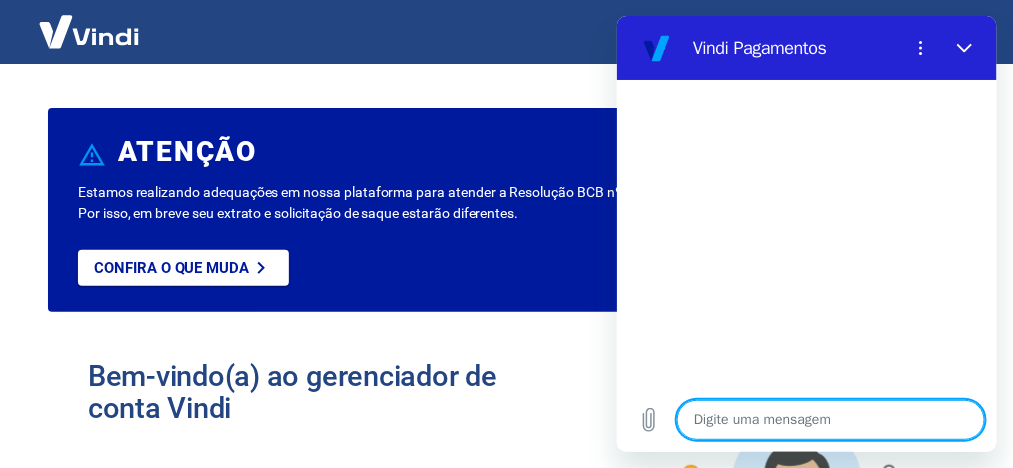 type on "o" 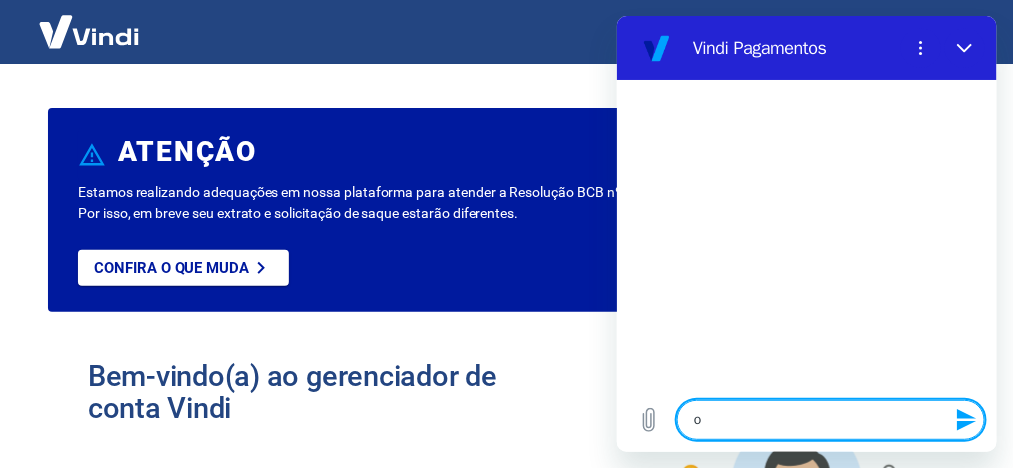 type on "ol" 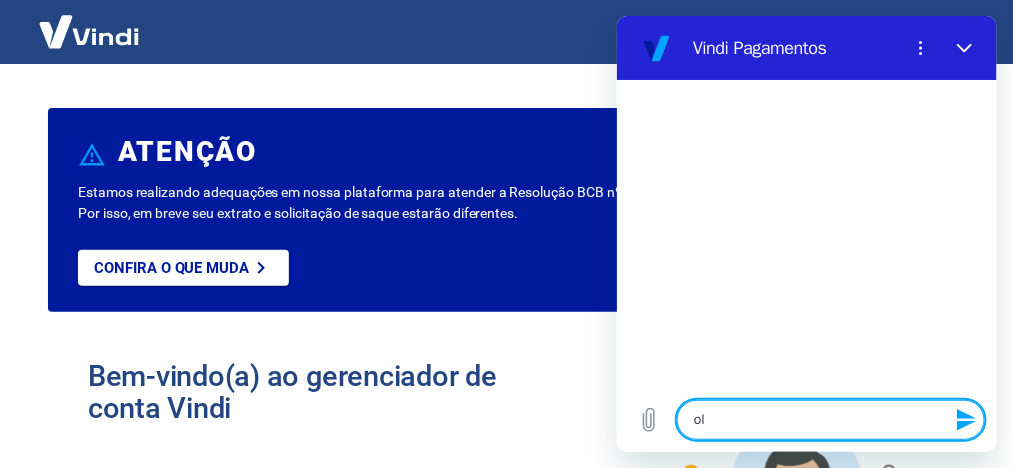 type on "ola" 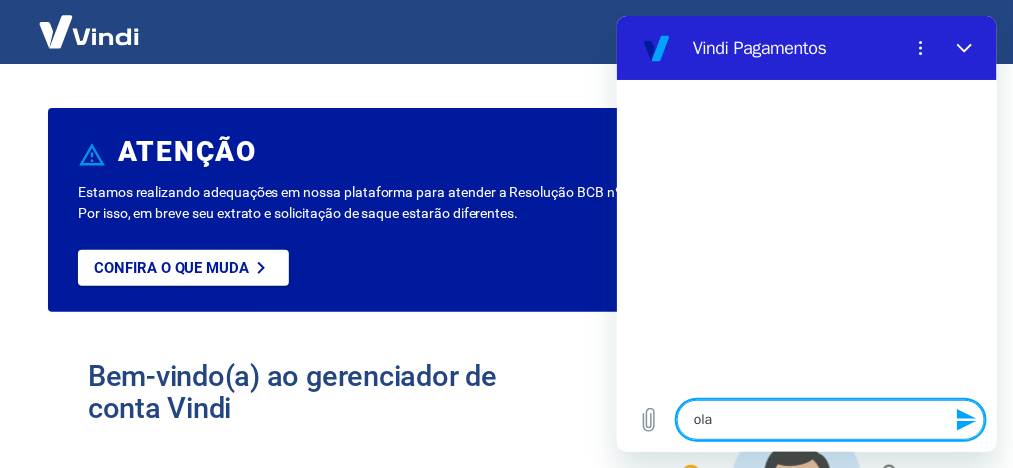 type on "ola" 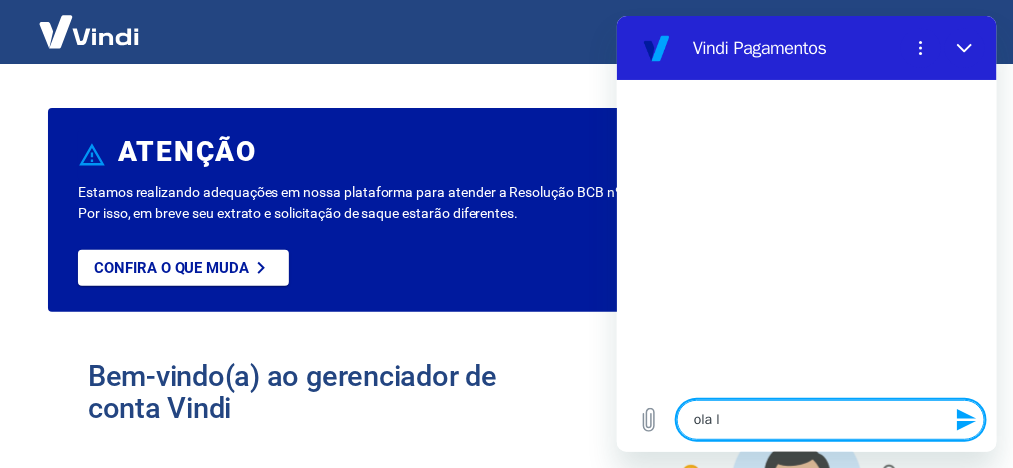 type on "ola la" 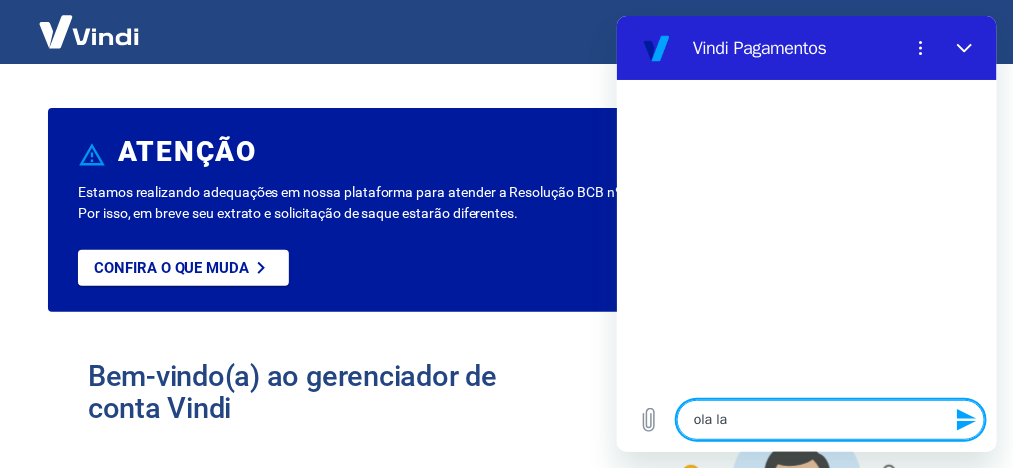 type on "ola la" 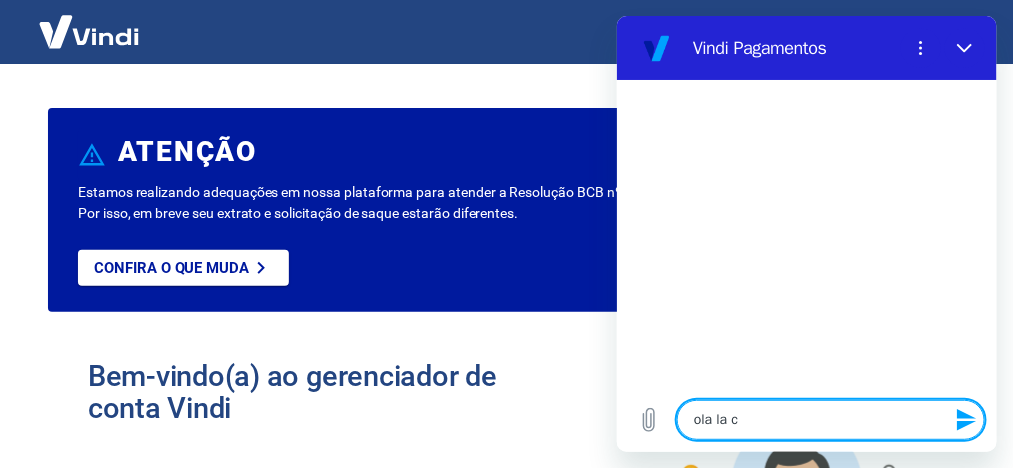 type on "x" 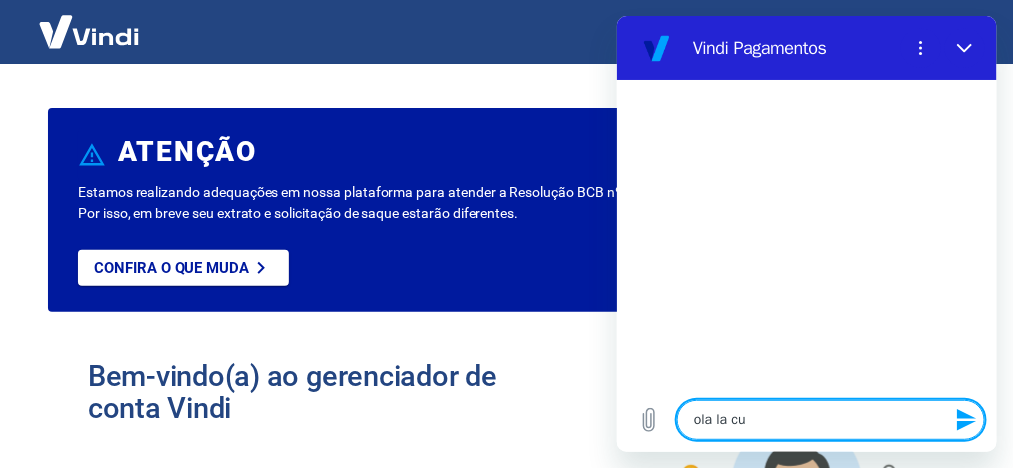 type on "ola la cun" 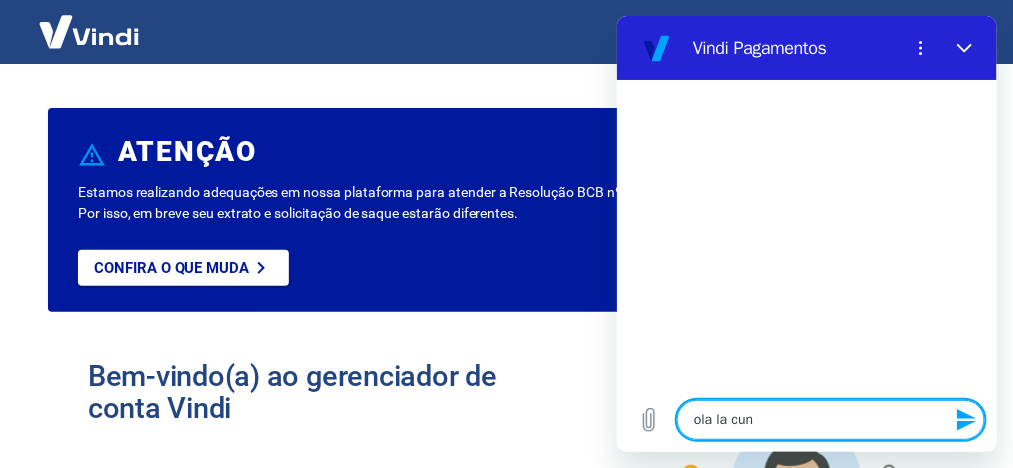 type on "ola la cunt" 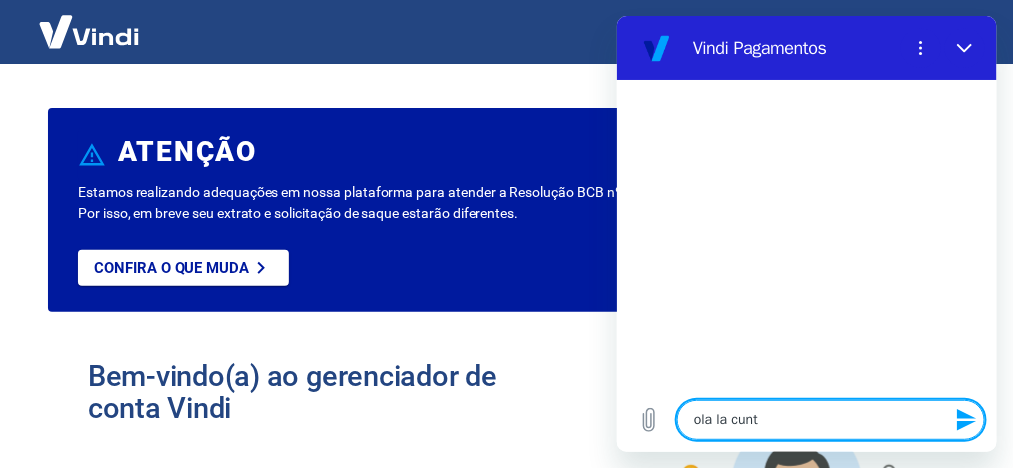type on "x" 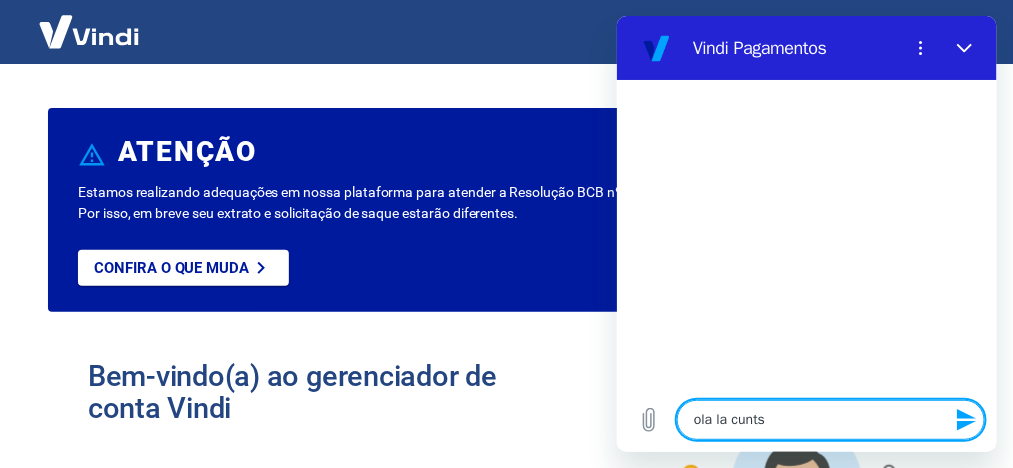 type on "x" 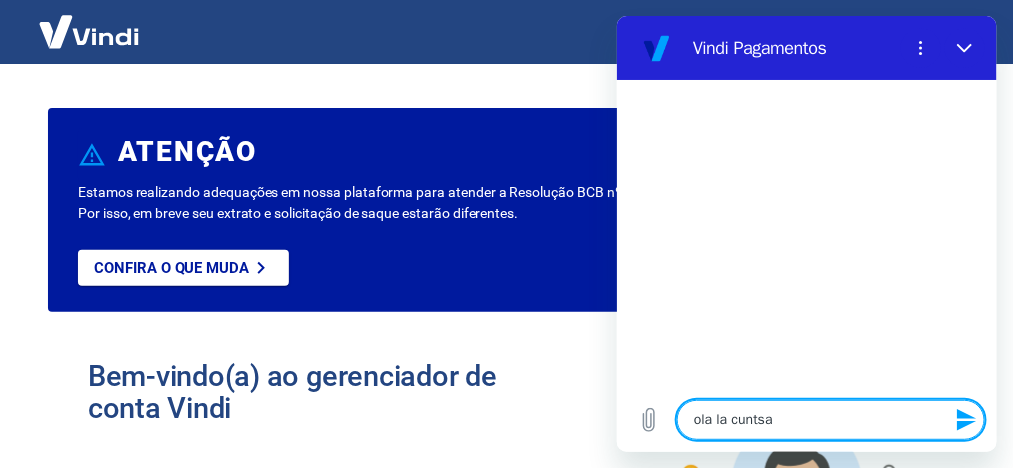 type on "ola la cuntsa" 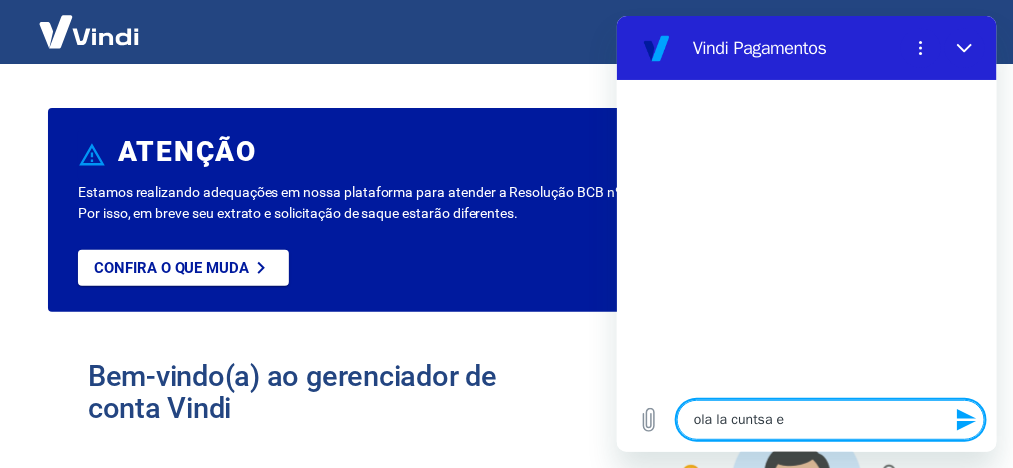 type on "ola la cuntsa es" 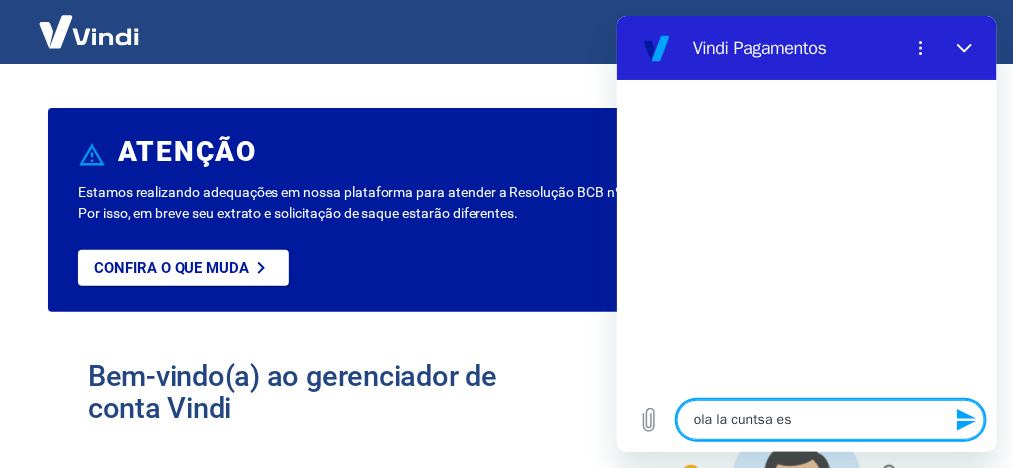type on "x" 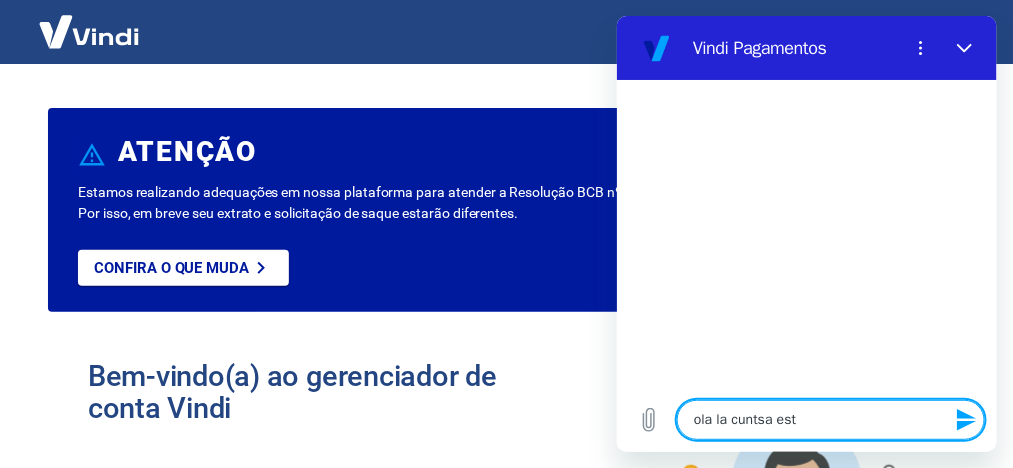 type on "ola la cuntsa esta" 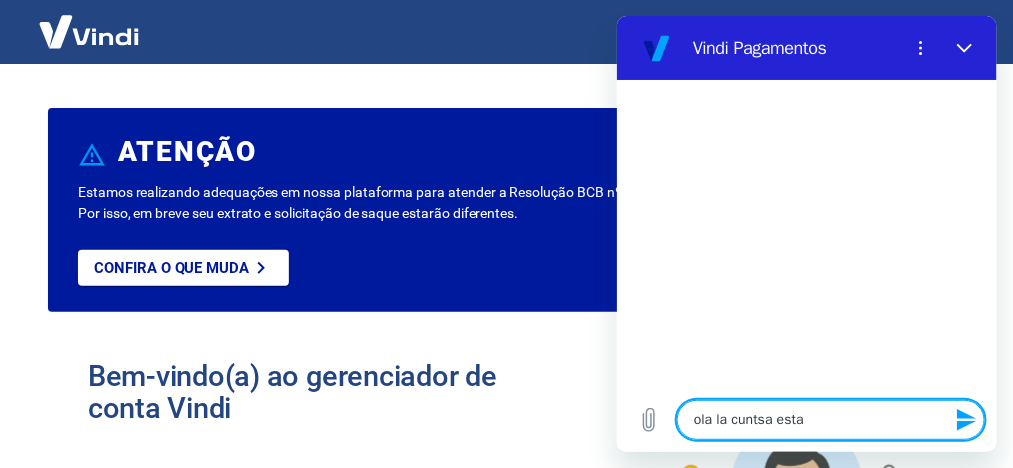 type on "ola la cuntsa esta" 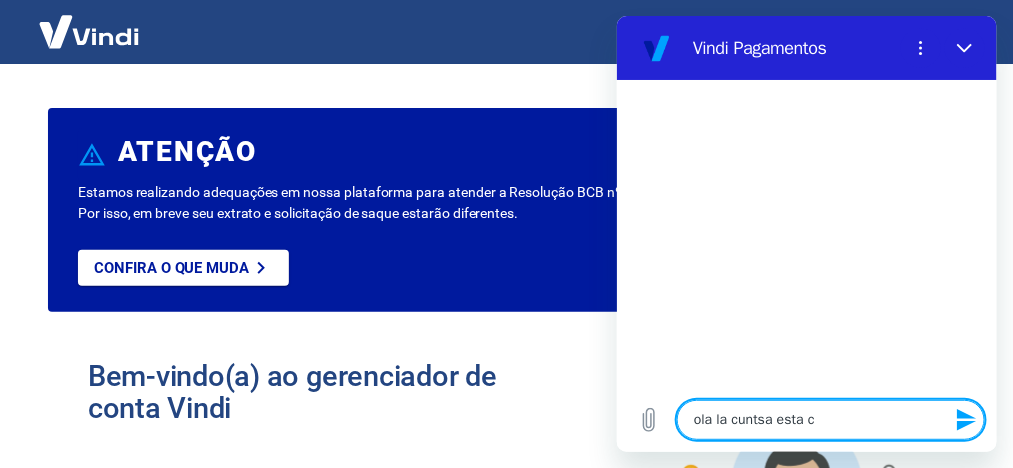 type on "ola la cuntsa esta ca" 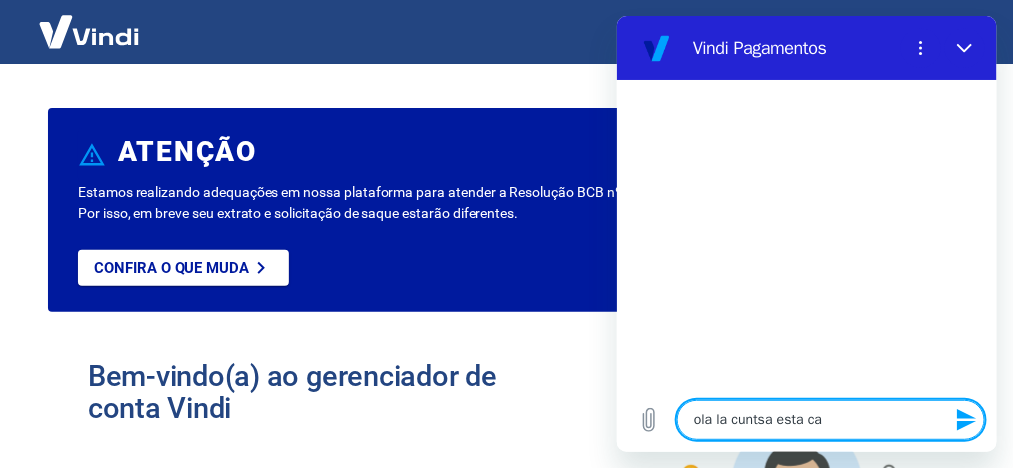 type on "x" 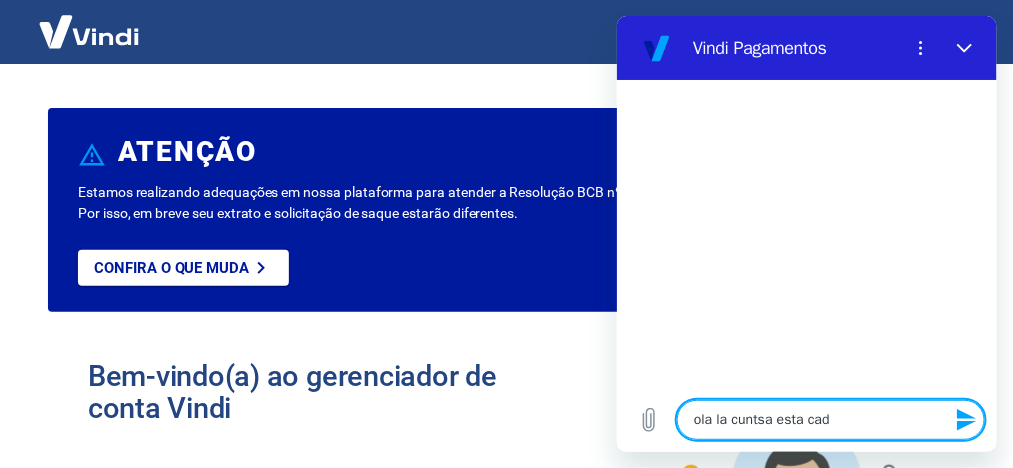 type on "ola la cuntsa esta cada" 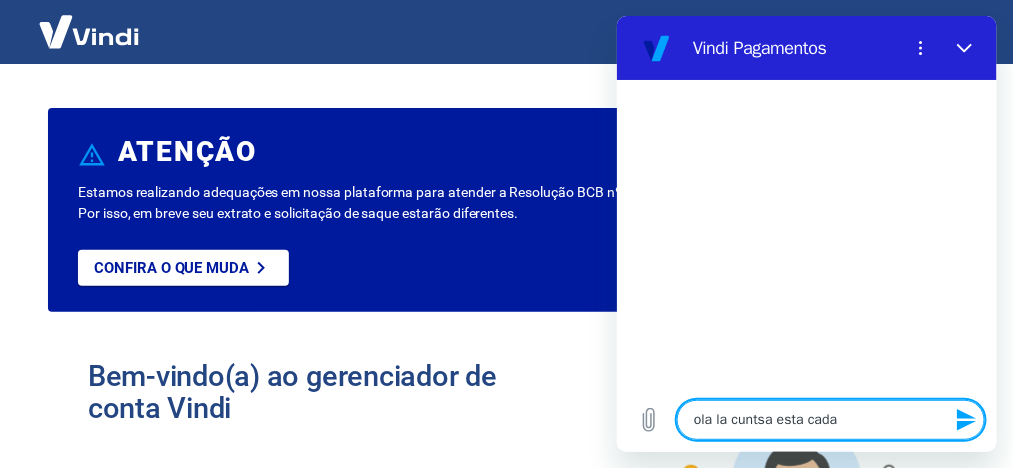 type on "ola la cuntsa esta cadas" 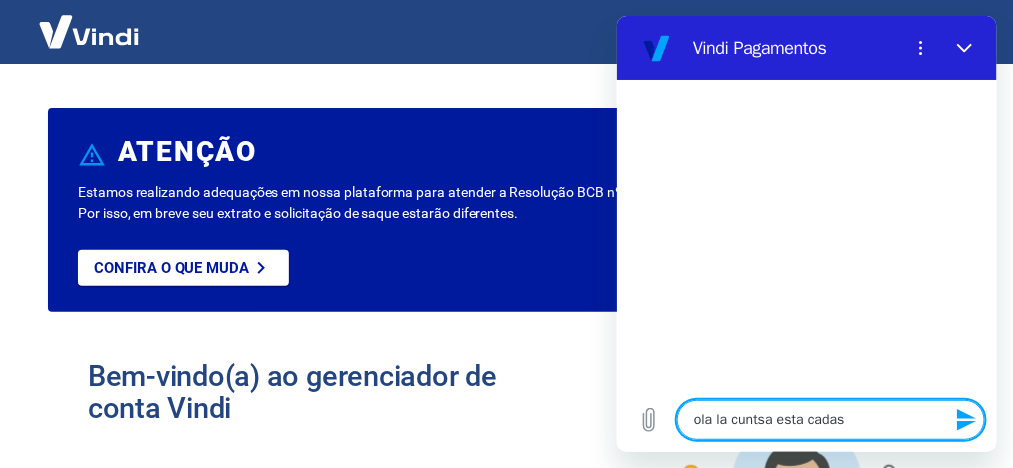 type on "ola la cuntsa esta cadast" 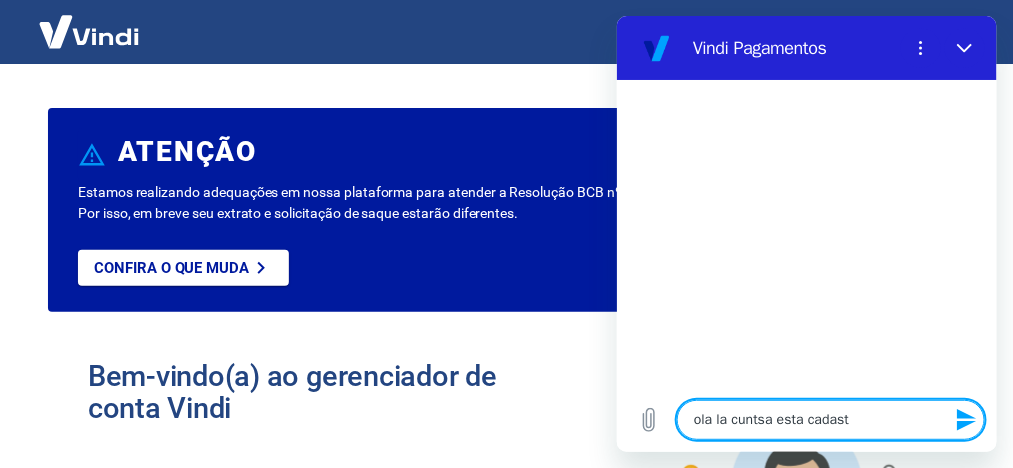 type on "ola la cuntsa esta cadastr" 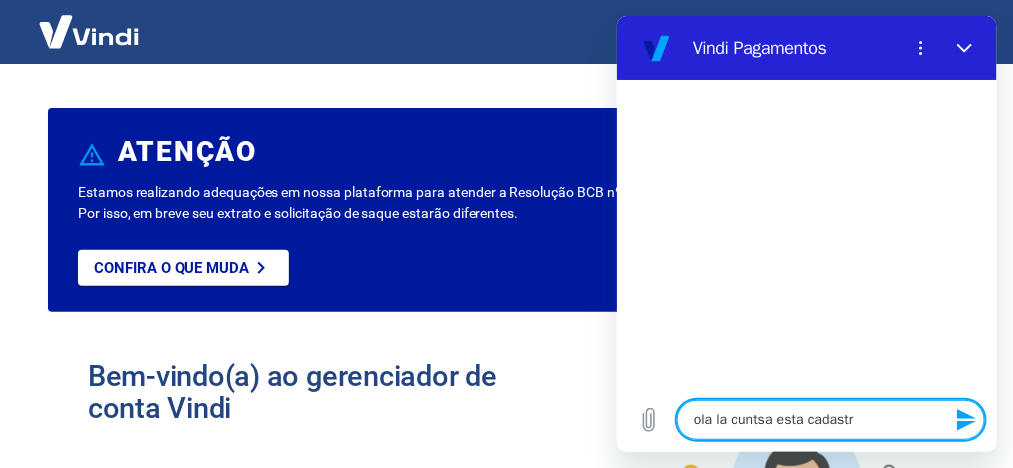 type on "ola la cuntsa esta cadastra" 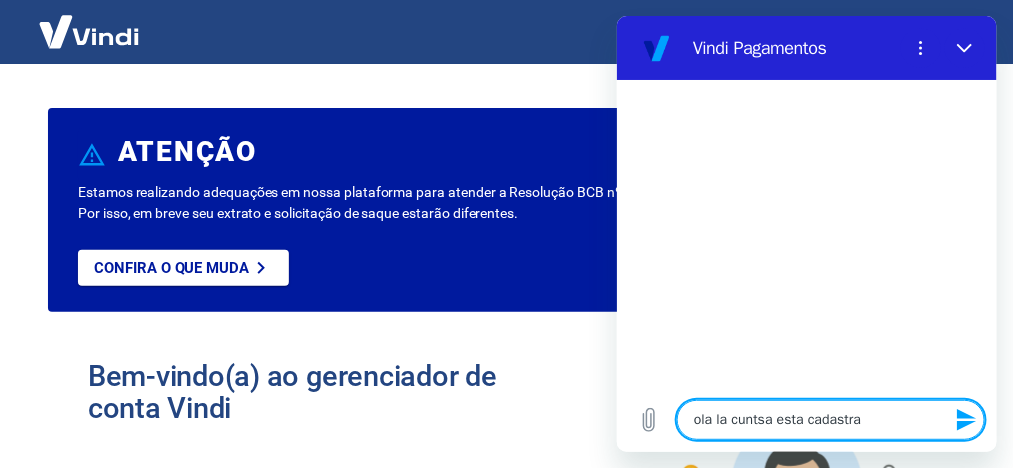 type on "ola la cuntsa esta cadastrad" 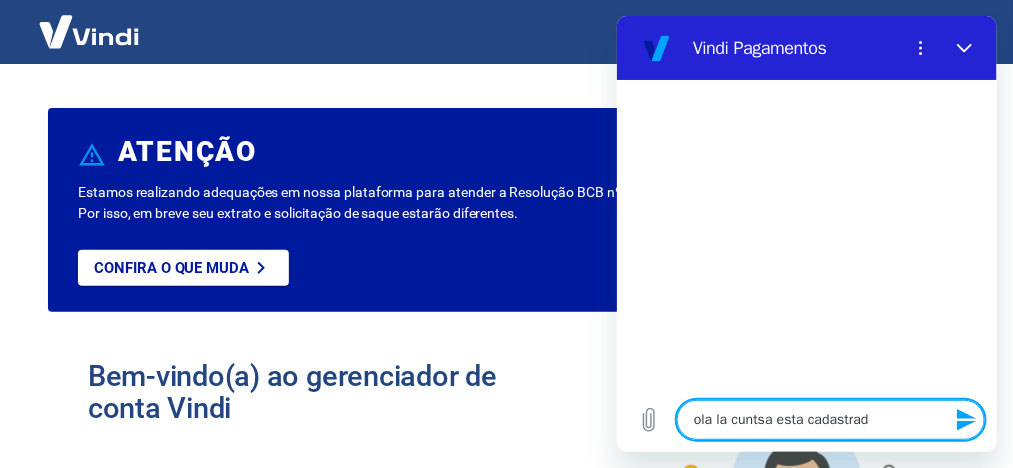 type on "ola la cuntsa esta cadastrada" 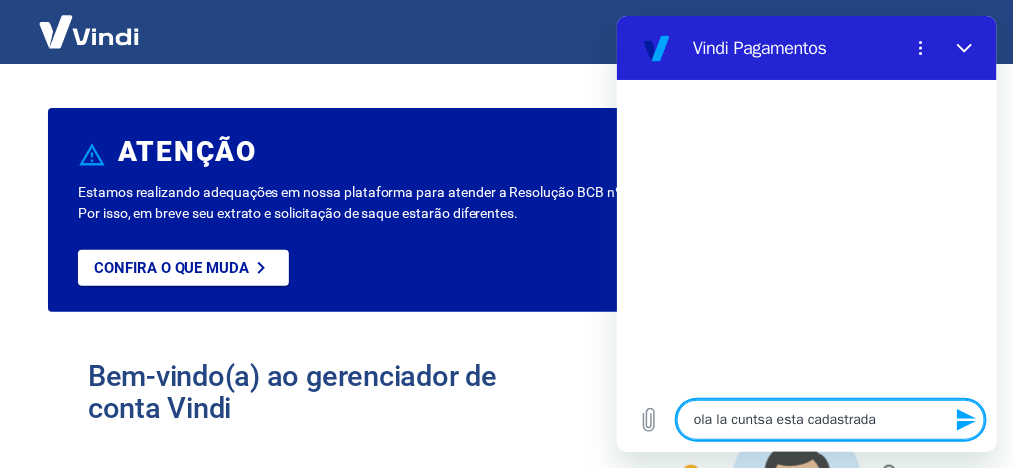 type on "ola la cuntsa esta cadastrada" 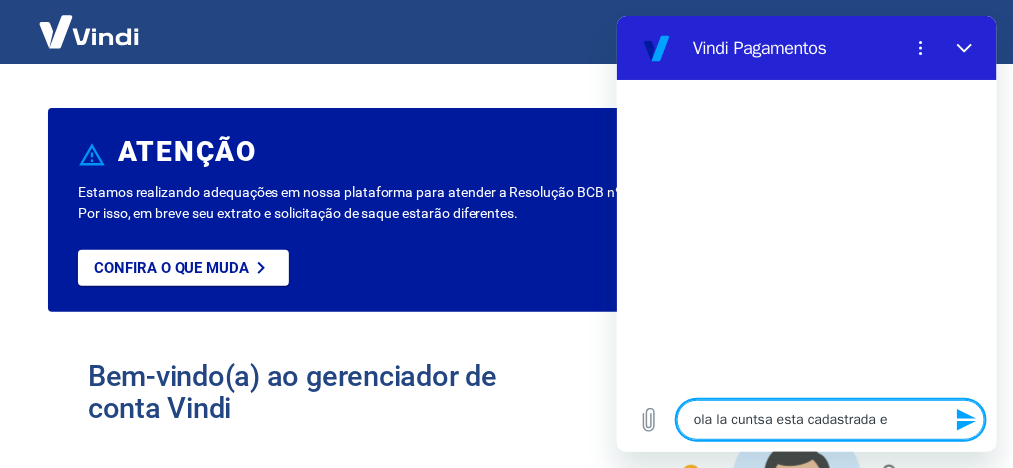 type on "x" 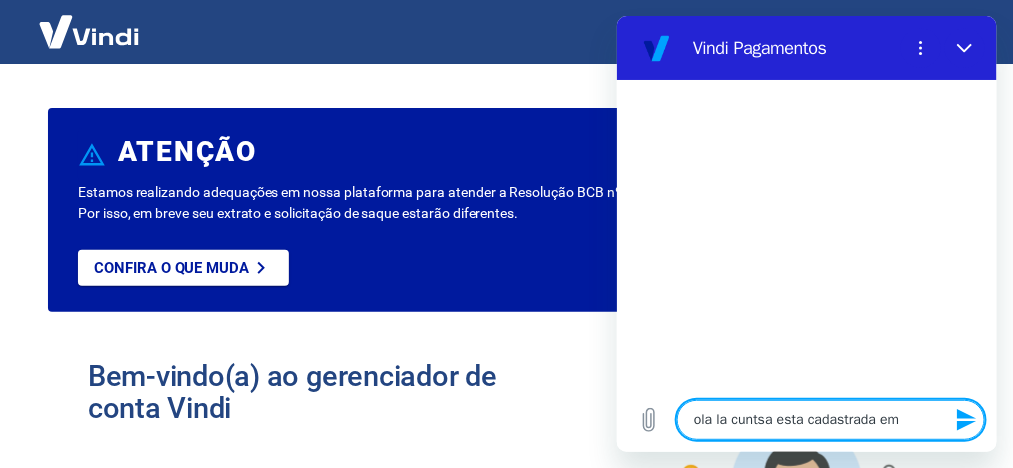 type on "ola la cuntsa esta cadastrada em" 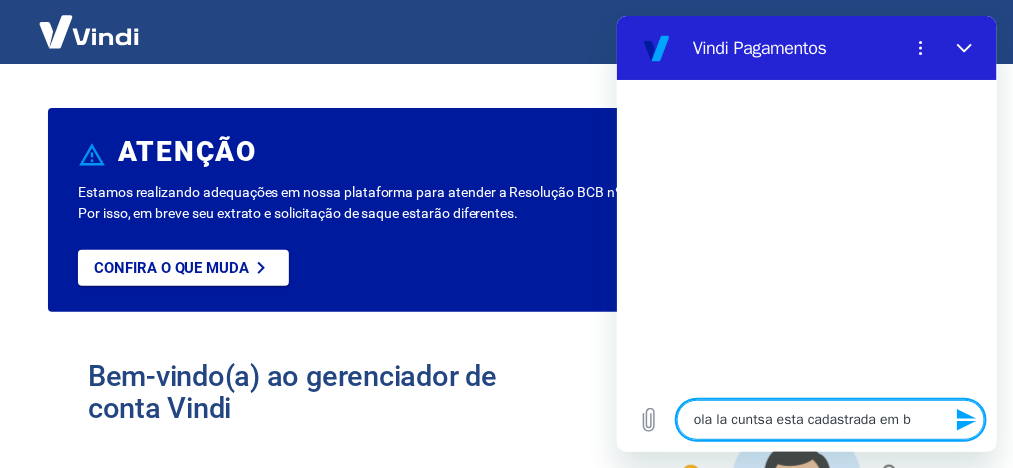 type on "ola la cuntsa esta cadastrada em ba" 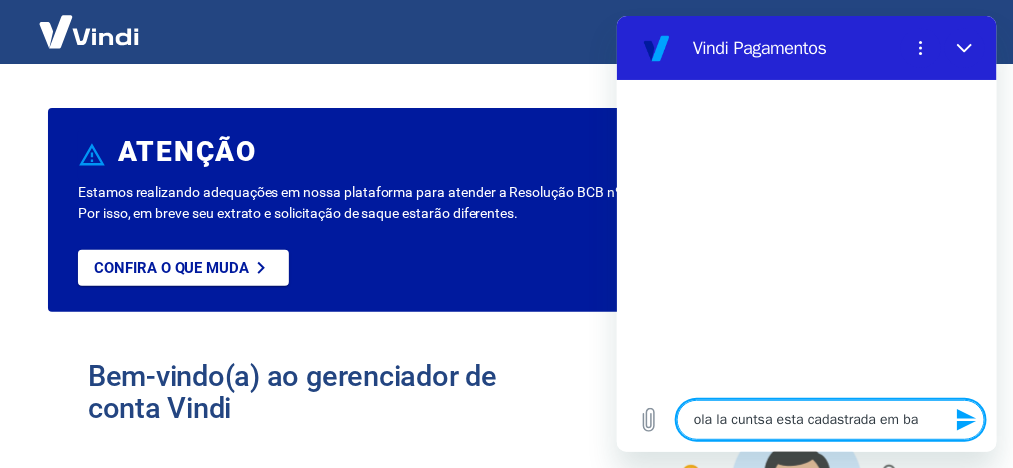 type on "ola la cuntsa esta cadastrada em ban" 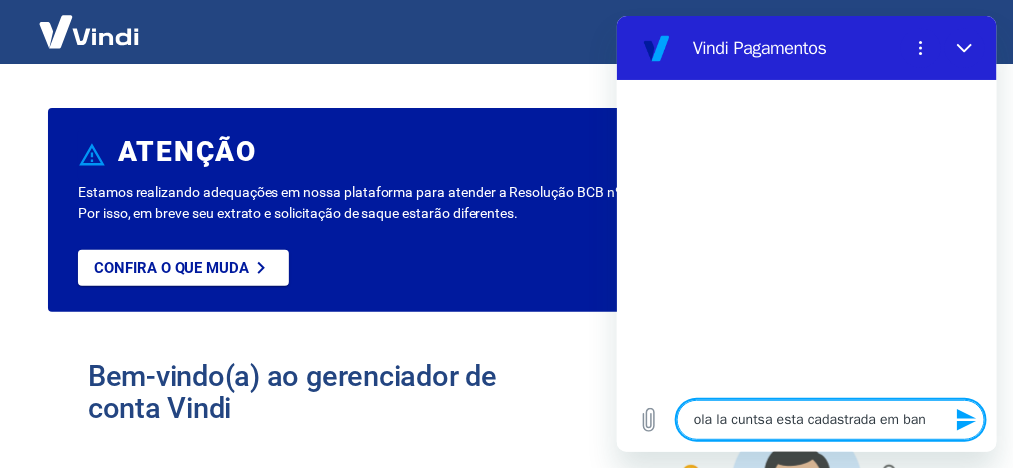 type on "ola la cuntsa esta cadastrada em banc" 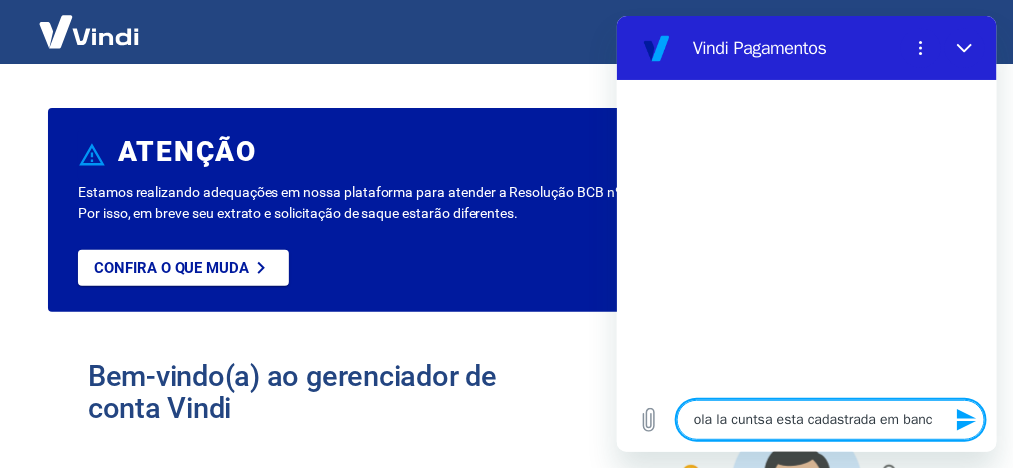 type on "ola la cuntsa esta cadastrada em banco mas nao consigo cadastrar" 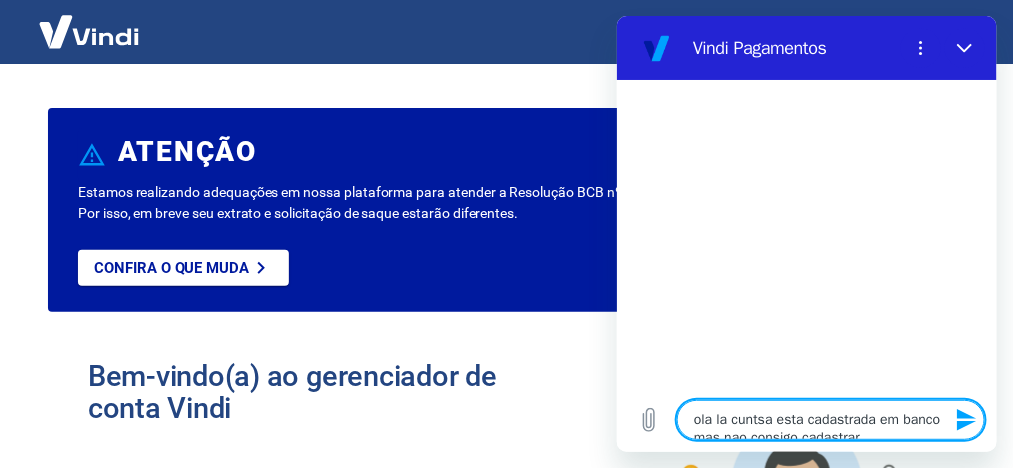 type on "ola la cuntsa esta cadastrada em banco mas nao consigo cadastrar" 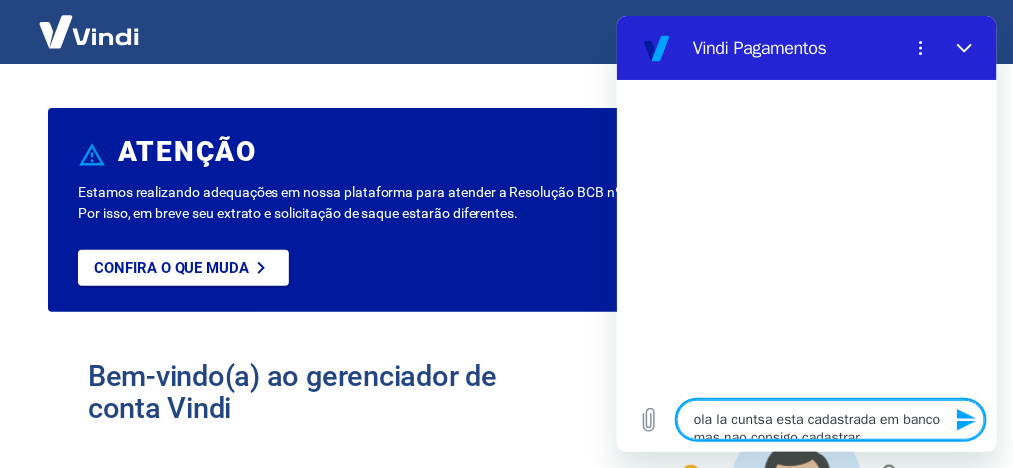 type on "ola la cuntsa esta cadastrada em banco m" 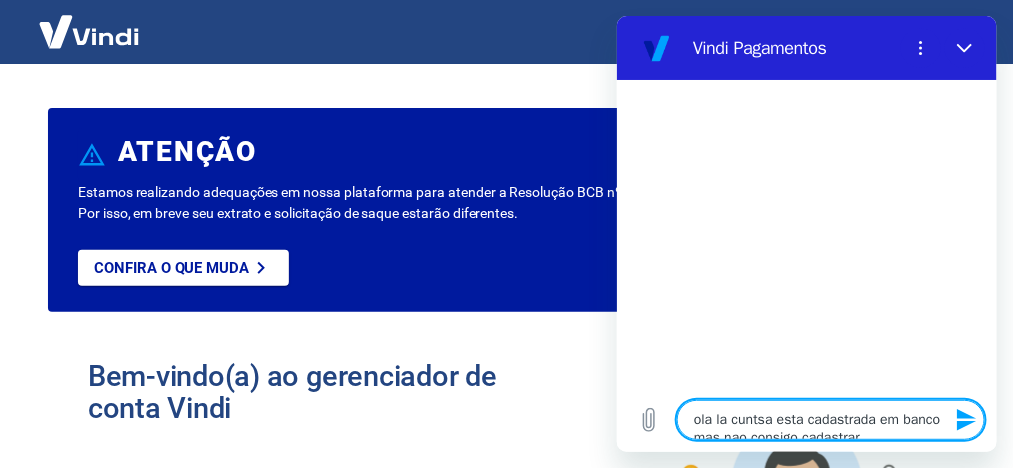 type on "x" 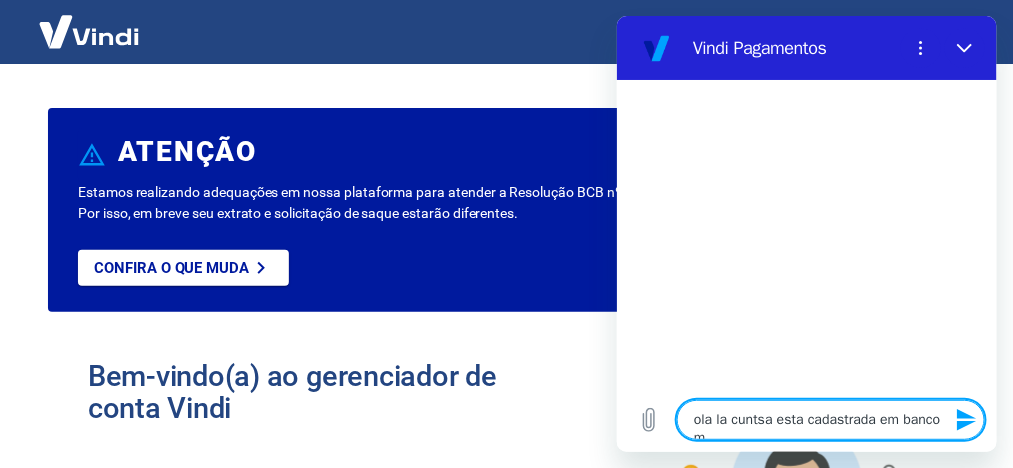 type on "ola la cuntsa esta cadastrada em banco ma" 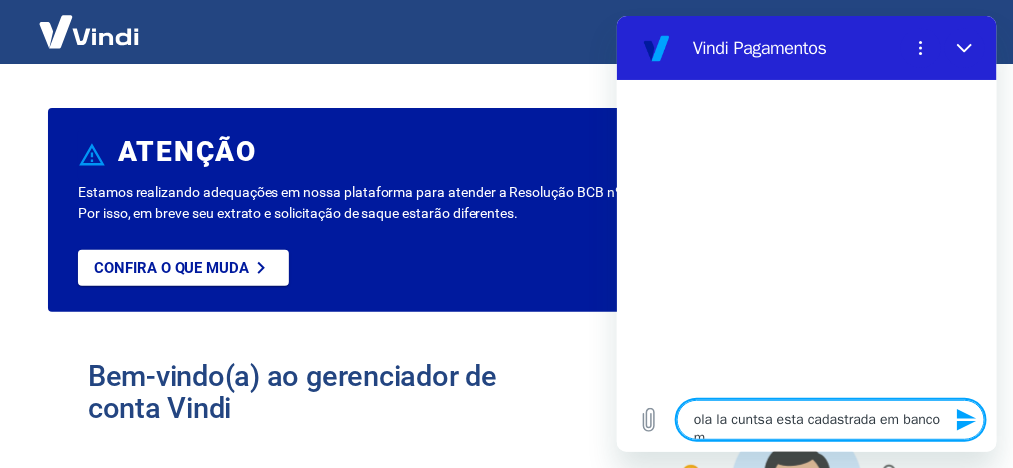 type on "x" 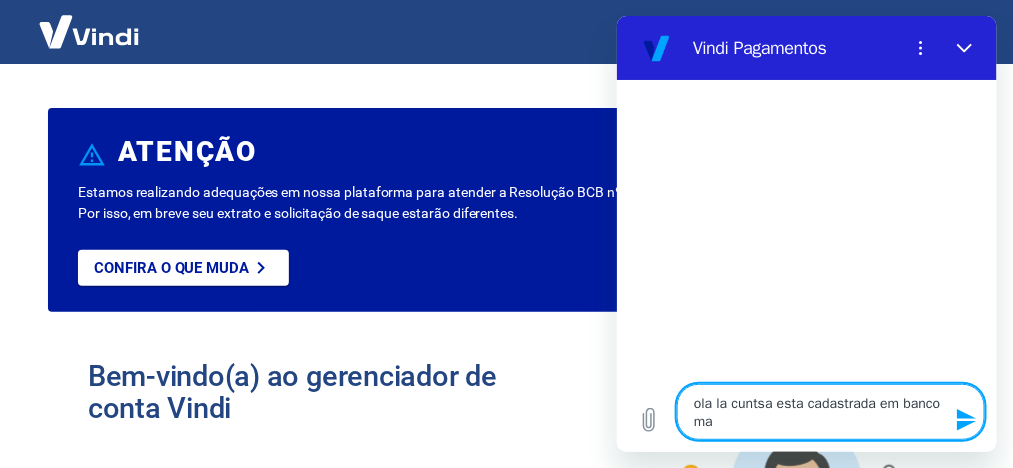 type on "ola la cuntsa esta cadastrada em banco mas" 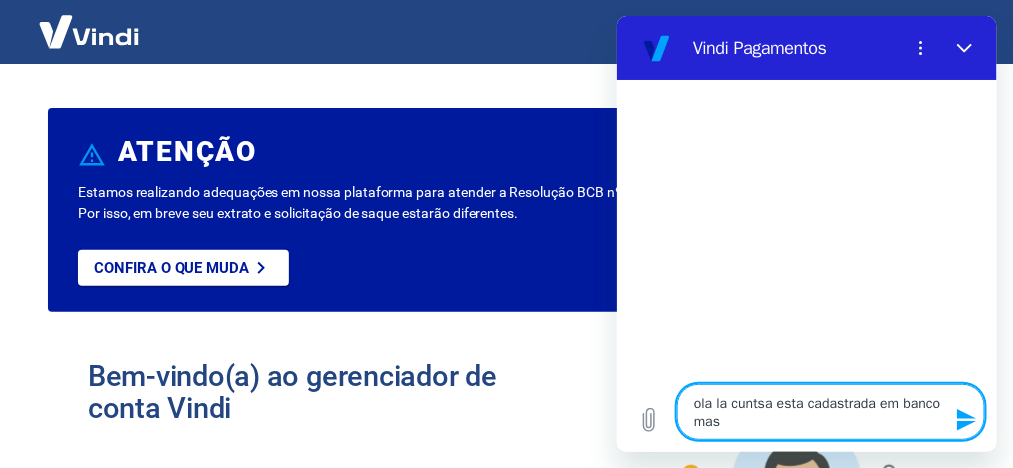 type on "ola la cuntsa esta cadastrada em banco mas" 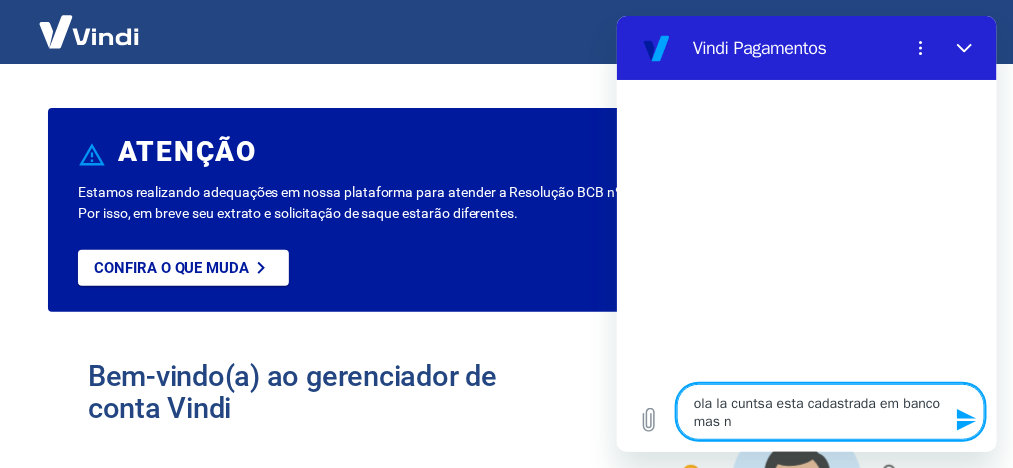 type on "ola la cuntsa esta cadastrada em banco mas na" 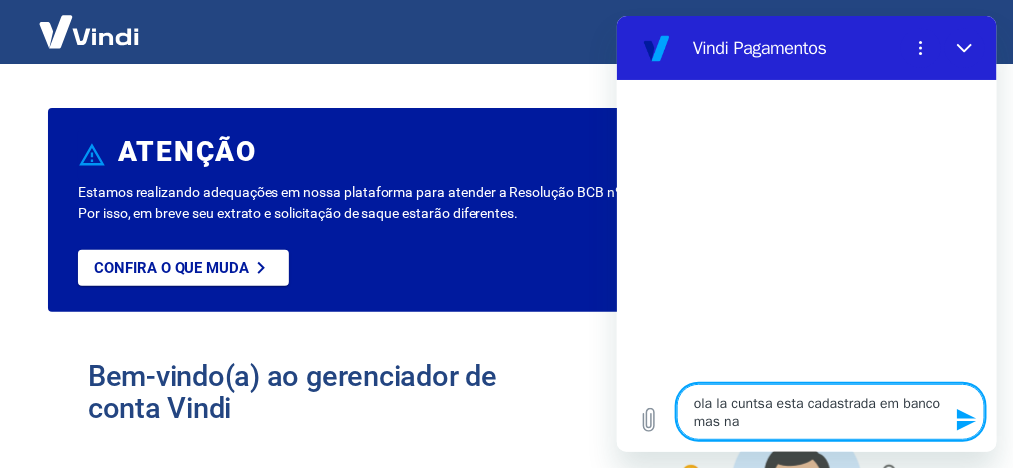 type on "ola la cuntsa esta cadastrada em banco mas nao" 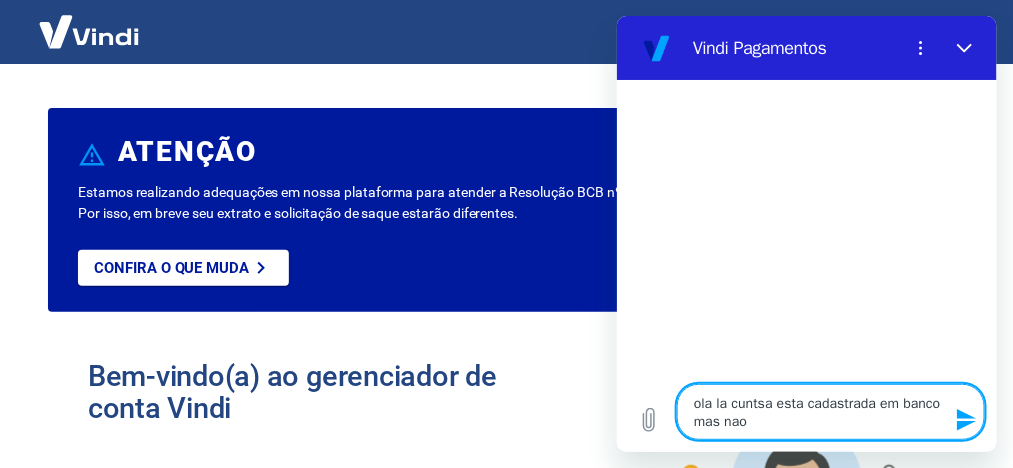 type on "ola la cuntsa esta cadastrada em banco mas nao" 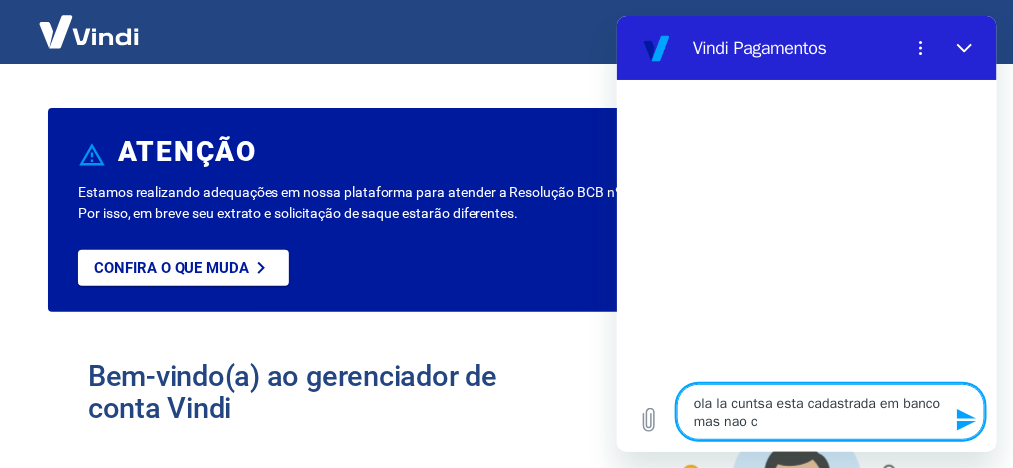 type on "ola la cuntsa esta cadastrada em banco mas nao co" 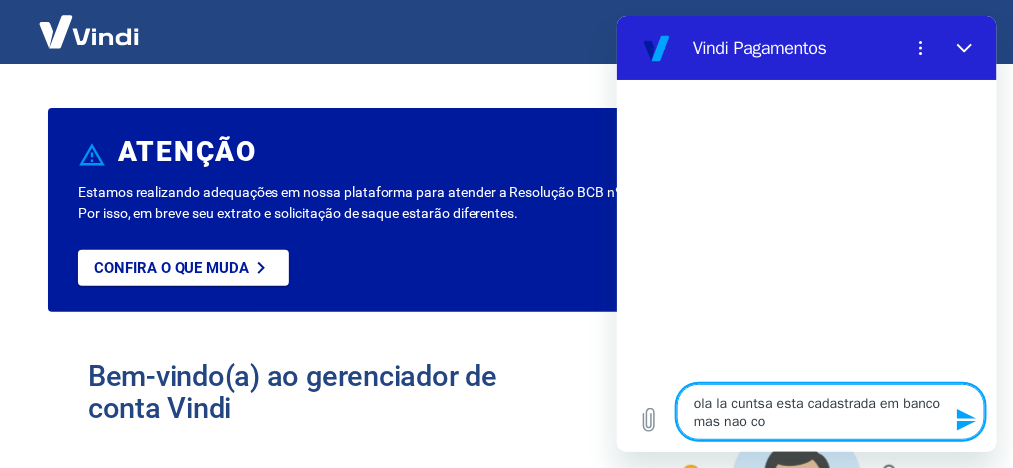 type on "ola la cuntsa esta cadastrada em banco mas nao con" 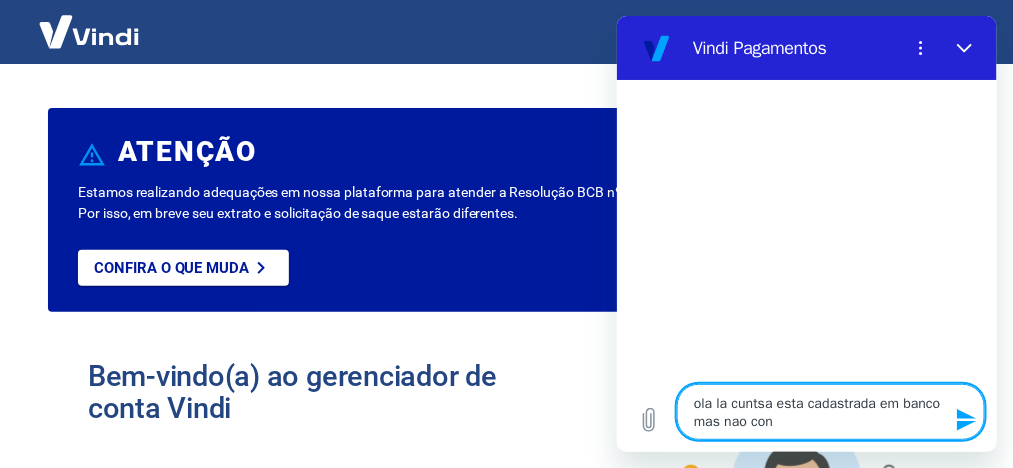 type on "ola la cuntsa esta cadastrada em banco mas nao cons" 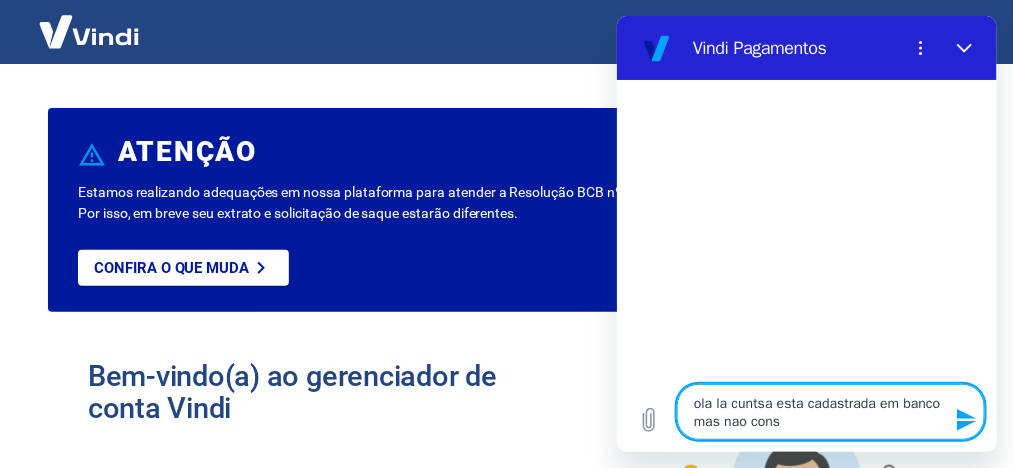 type on "ola la cuntsa esta cadastrada em banco mas nao consi" 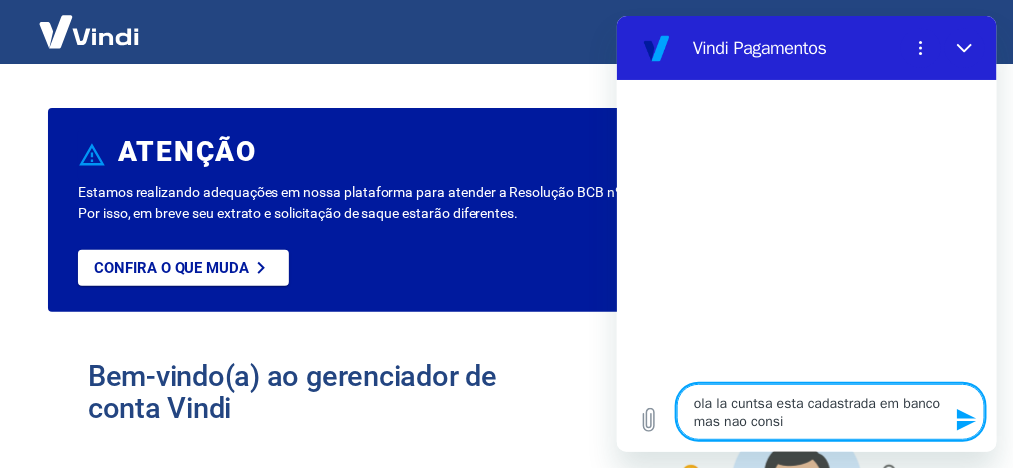 type on "ola la cuntsa esta cadastrada em banco mas nao consig" 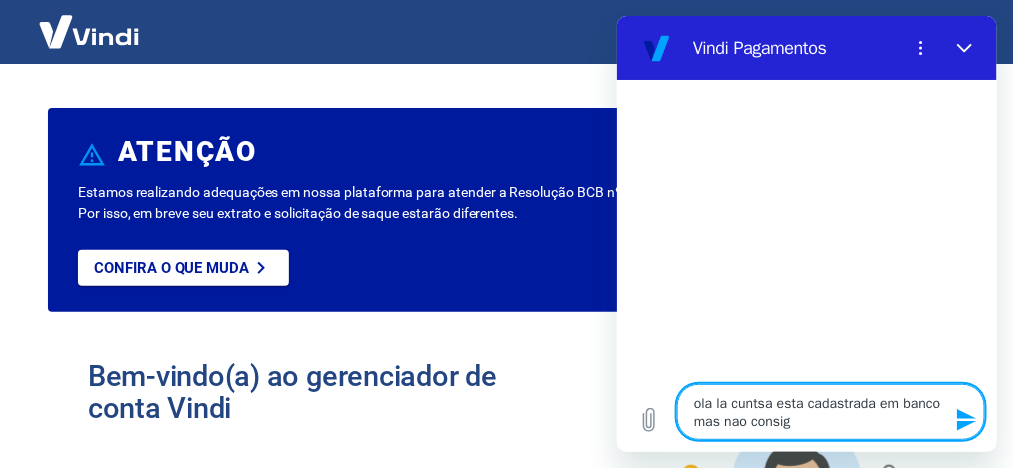 type on "ola la cuntsa esta cadastrada em banco mas nao consigo" 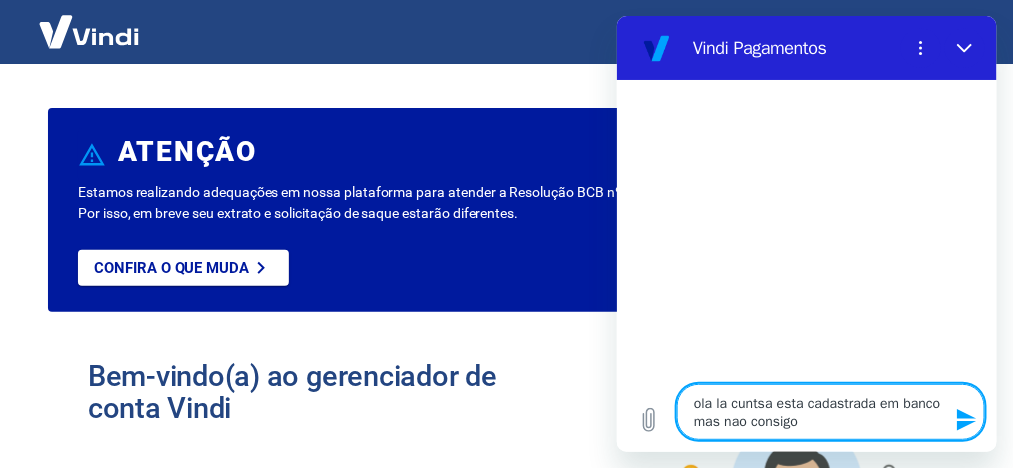 type on "ola la cuntsa esta cadastrada em banco mas nao consigo" 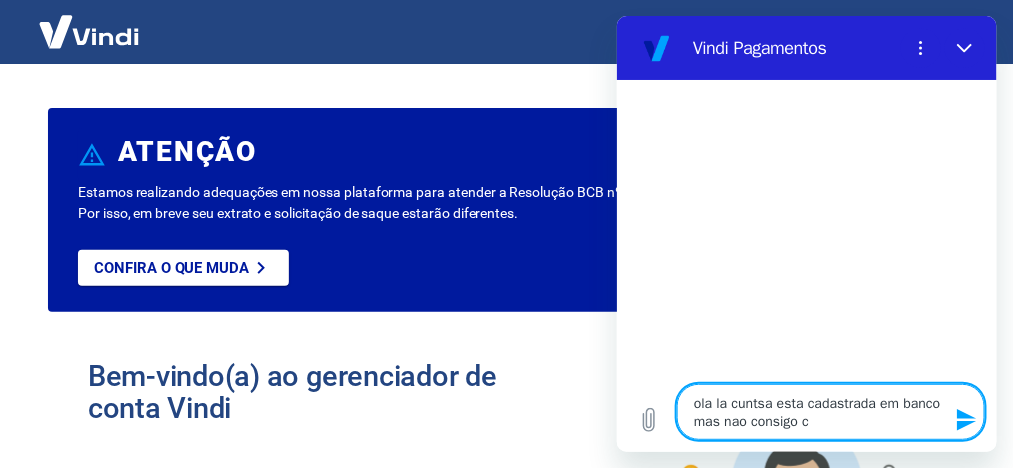 type on "ola la cuntsa esta cadastrada em banco mas nao consigo ca" 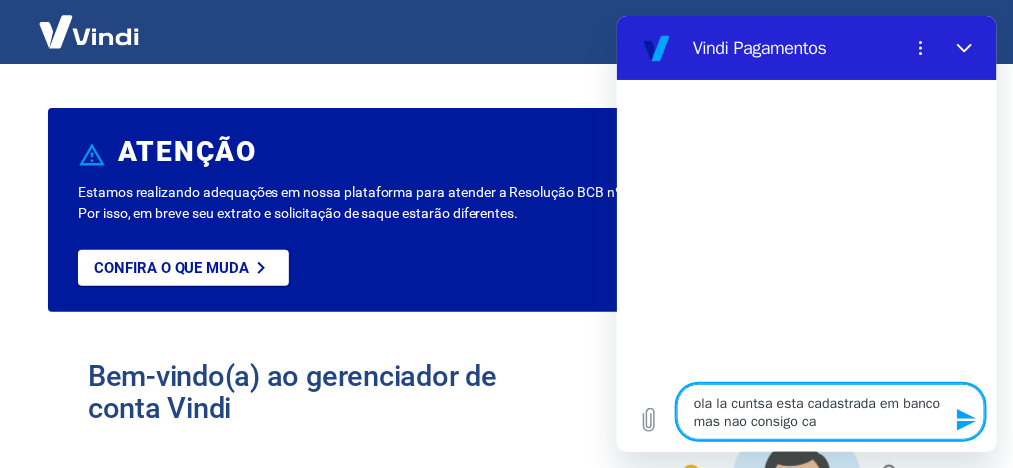 type on "ola la cuntsa esta cadastrada em banco mas nao consigo cad" 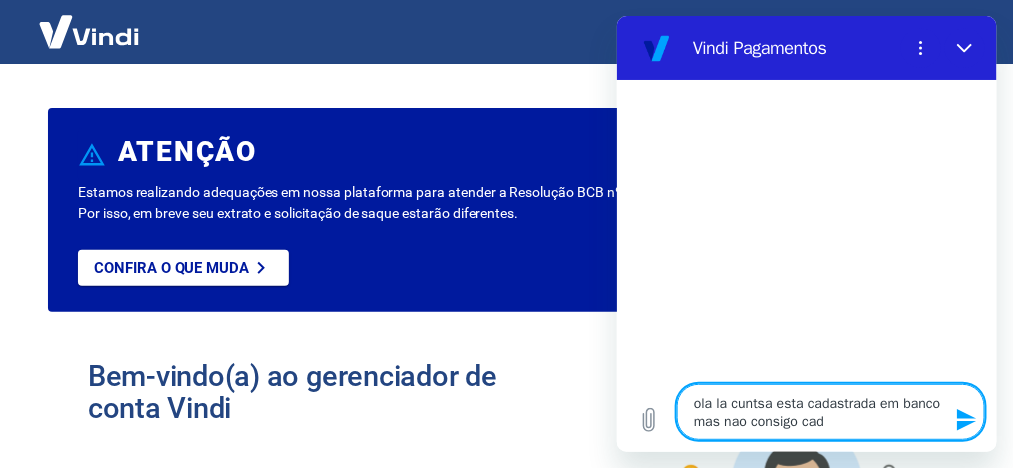 type on "ola la cuntsa esta cadastrada em banco mas nao consigo cada" 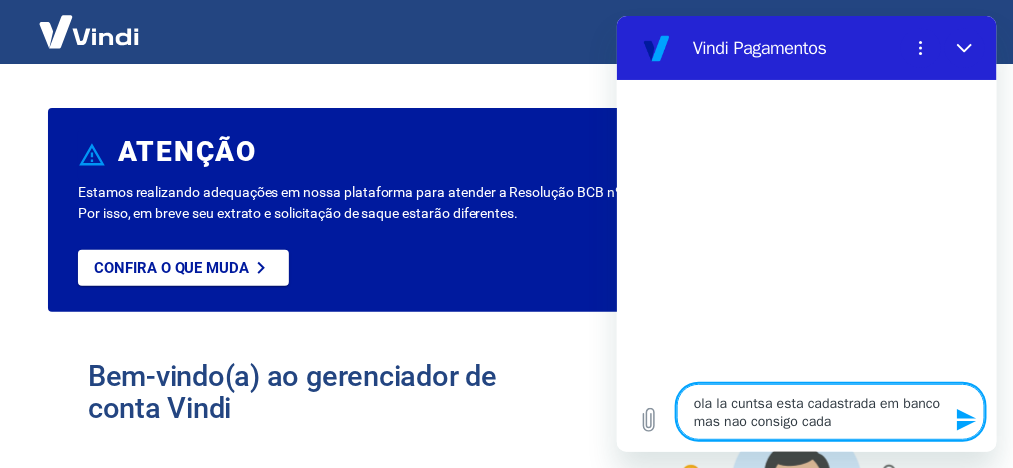 type on "ola la cuntsa esta cadastrada em banco mas nao consigo cadas" 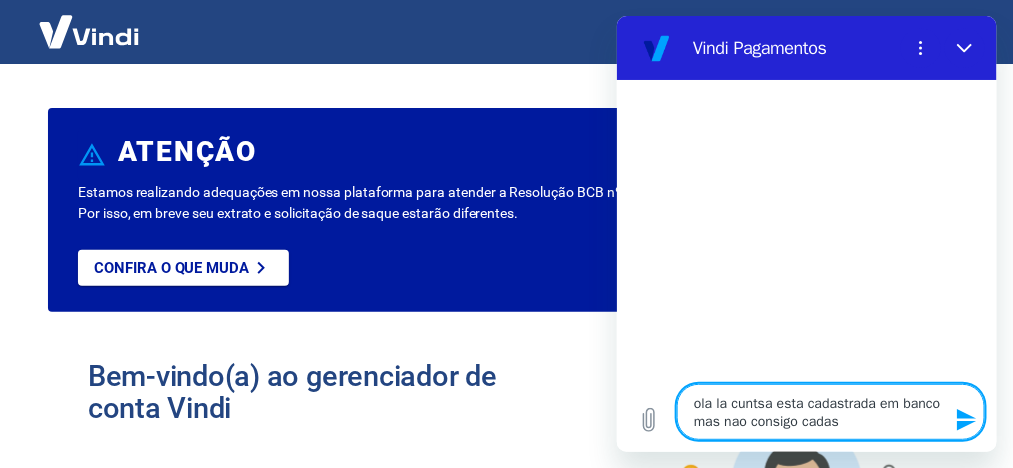 type on "ola la cuntsa esta cadastrada em banco mas nao consigo cadastr" 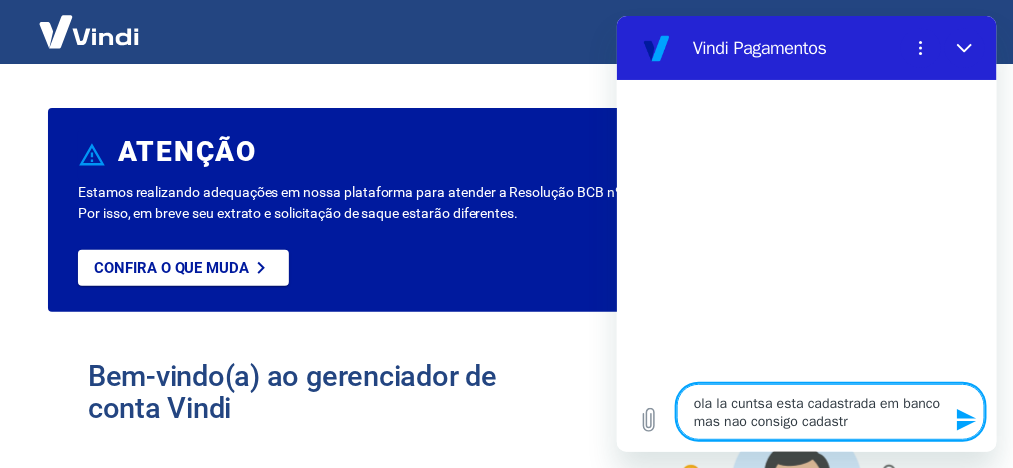 type on "ola la cuntsa esta cadastrada em banco mas nao consigo cadastr" 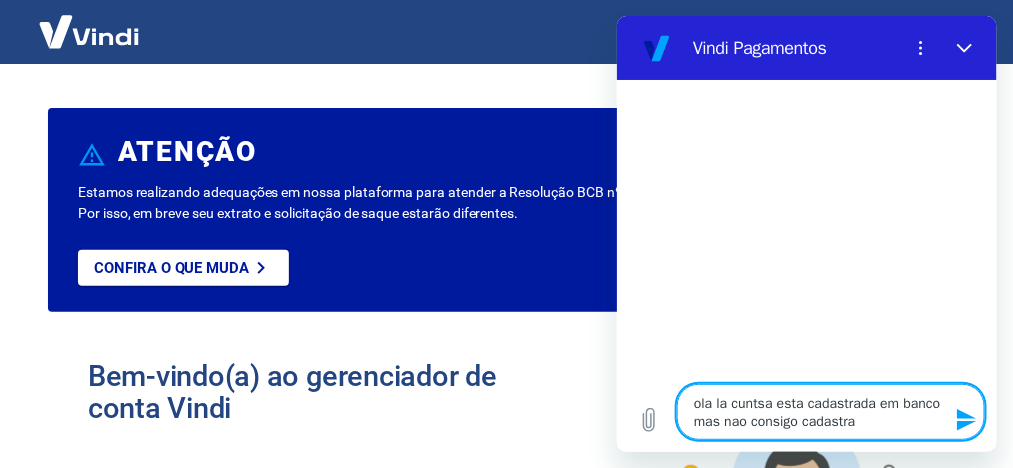 type on "ola la cuntsa esta cadastrada em banco mas nao consigo cadastrar" 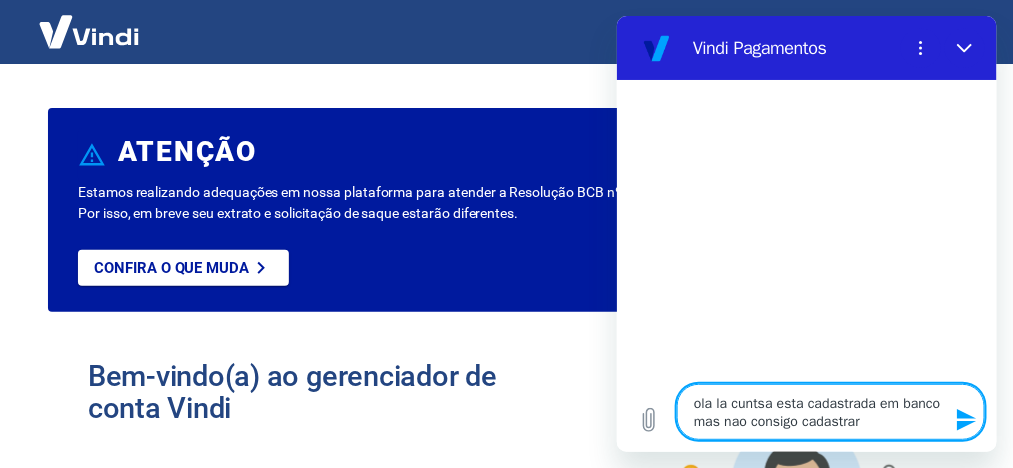 type on "ola la cuntsa esta cadastrada em banco mas nao consigo cadastrar" 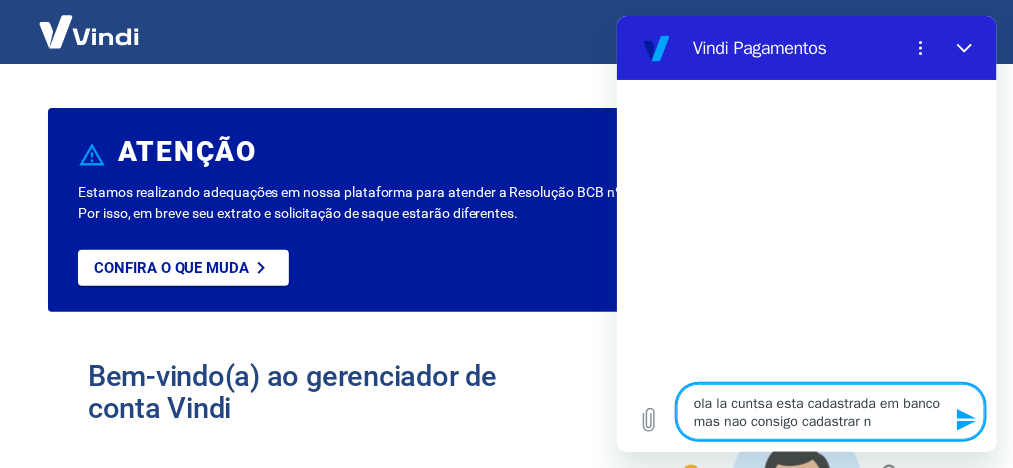 type on "ola la cuntsa esta cadastrada em banco mas nao consigo cadastrar na" 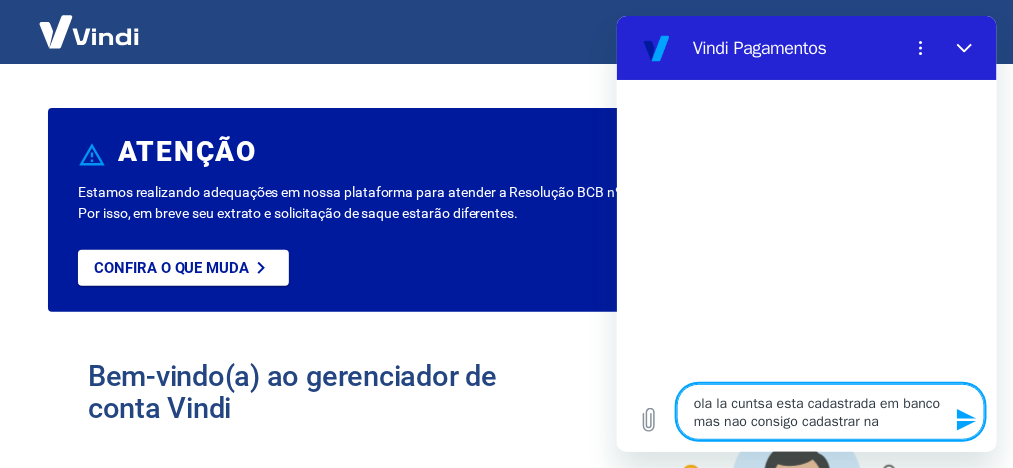 type on "ola la cuntsa esta cadastrada em banco mas nao consigo cadastrar na" 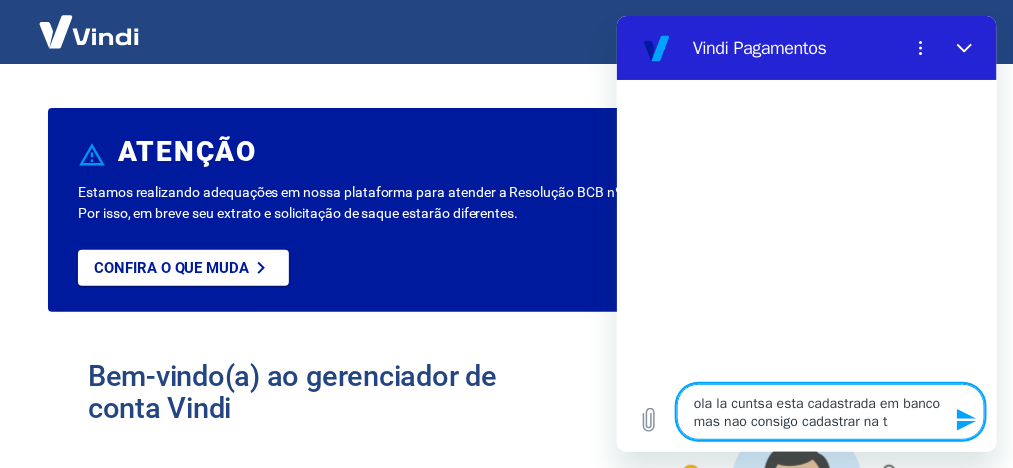 type on "ola la cuntsa esta cadastrada em banco mas nao consigo cadastrar na tr" 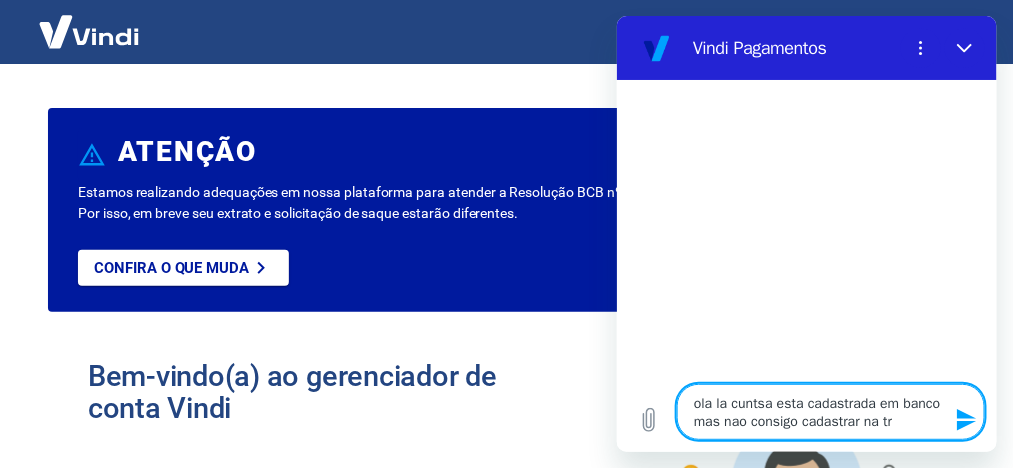 type on "ola la cuntsa esta cadastrada em banco mas nao consigo cadastrar na tra" 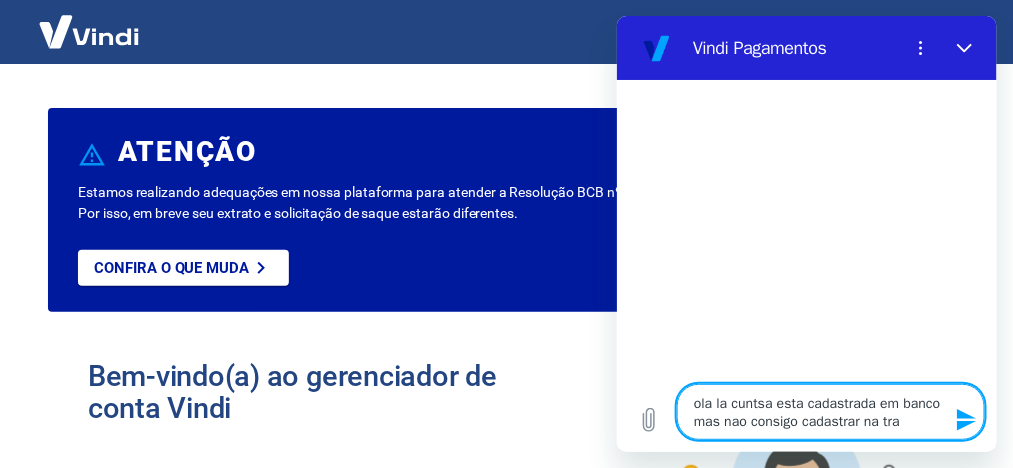 type on "ola la cuntsa esta cadastrada em banco mas nao consigo cadastrar na tray" 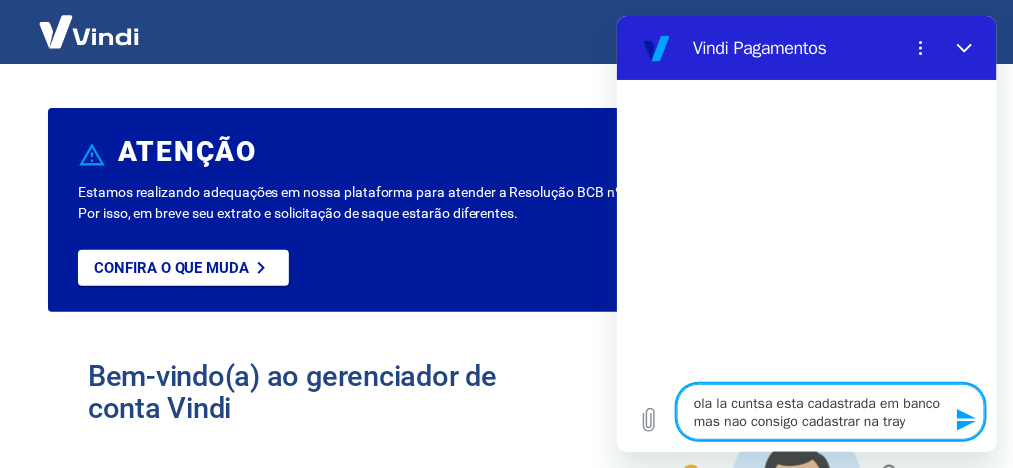 type on "ola la cuntsa esta cadastrada em banco mas nao consigo cadastrar na tray" 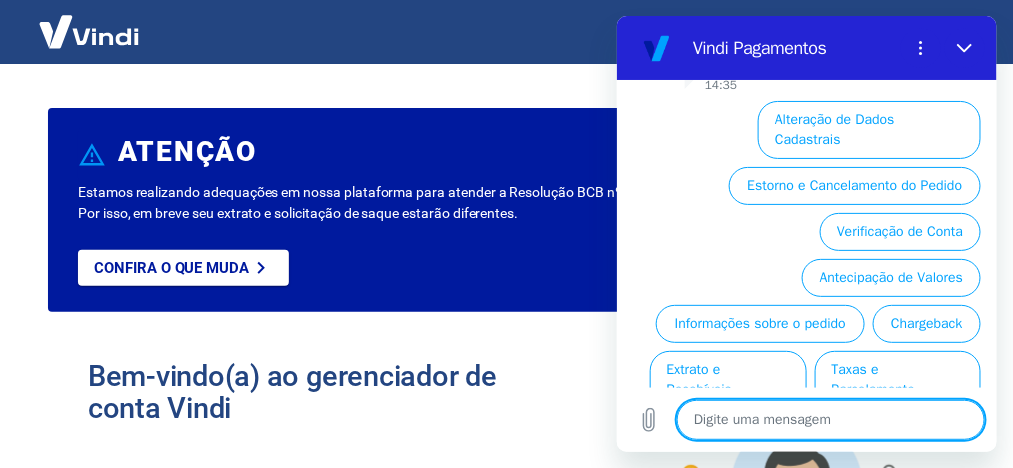 type on "x" 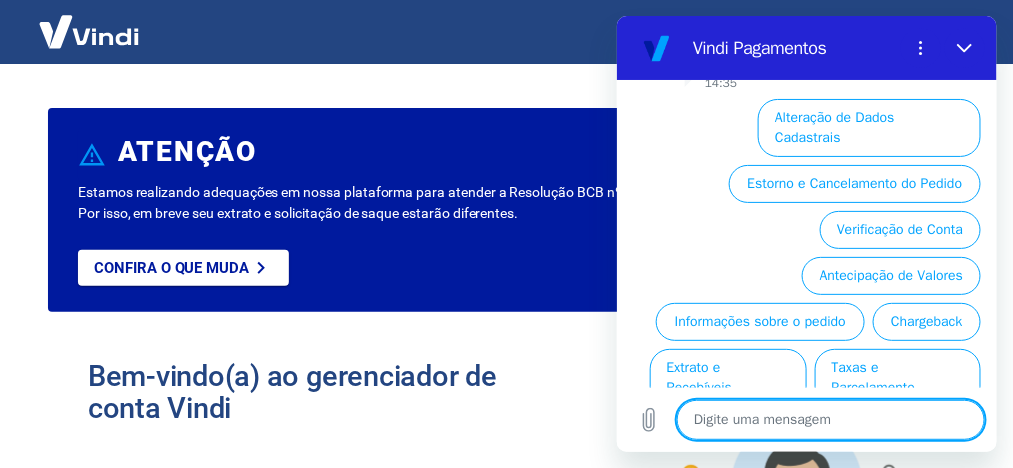 scroll, scrollTop: 264, scrollLeft: 0, axis: vertical 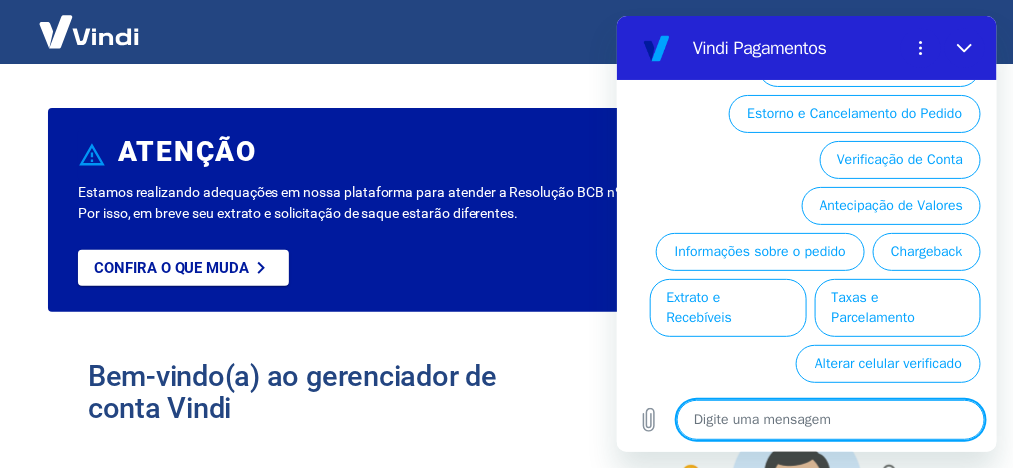 type 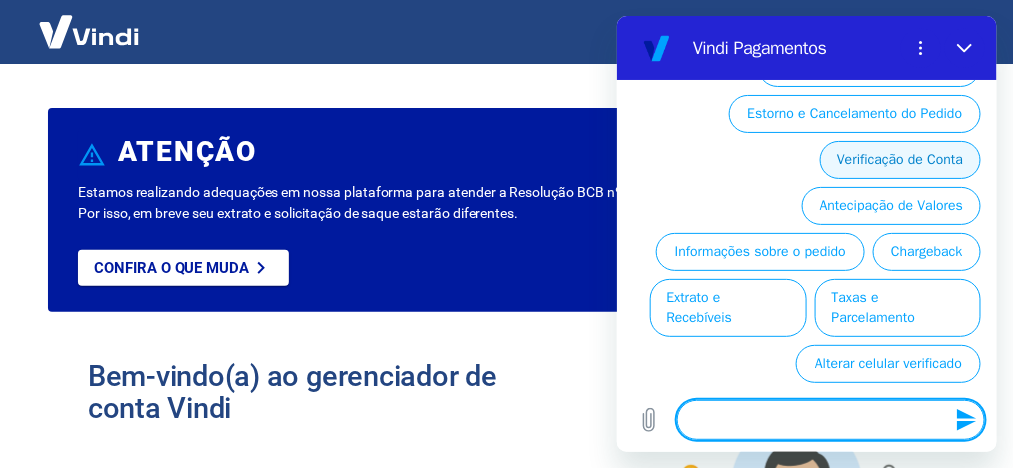 type 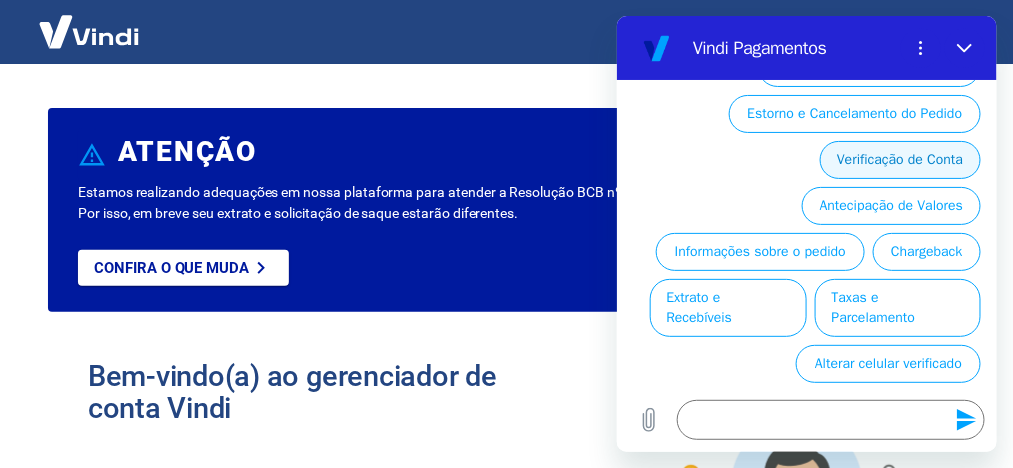 click on "Verificação de Conta" at bounding box center (899, 159) 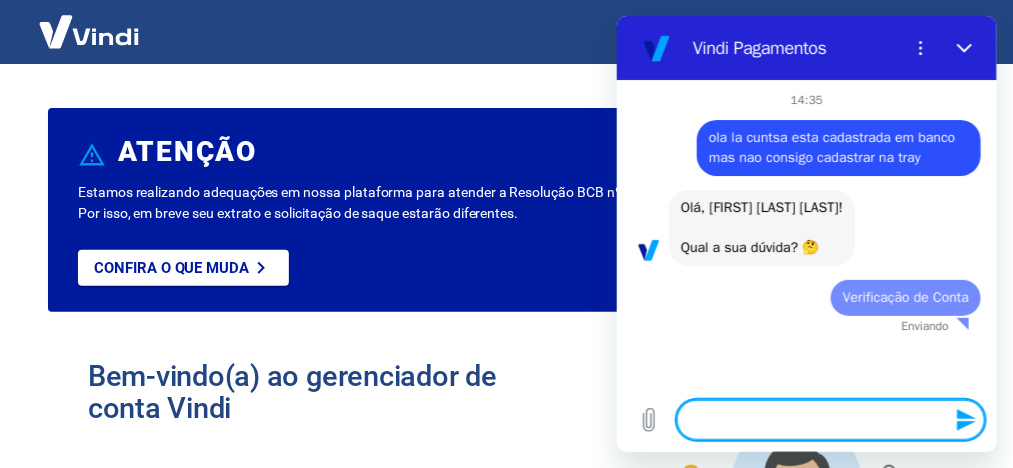 scroll, scrollTop: 0, scrollLeft: 0, axis: both 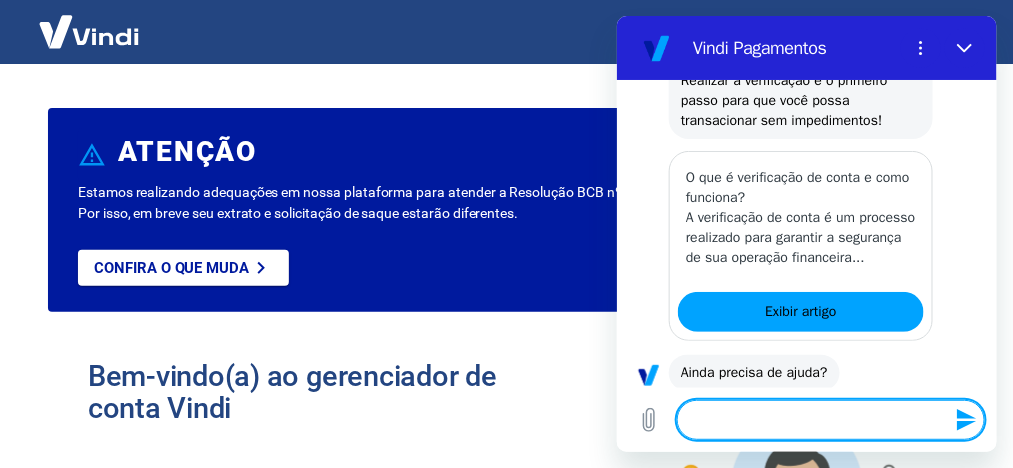 type on "x" 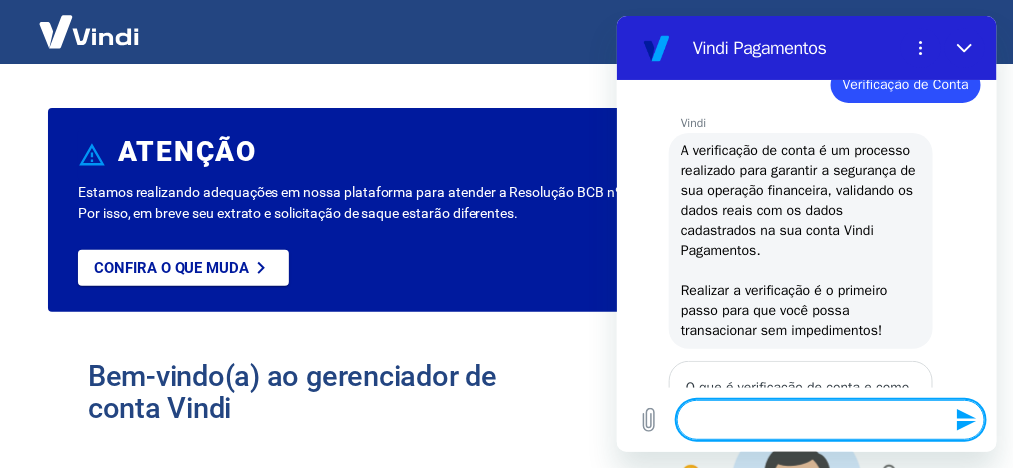 scroll, scrollTop: 411, scrollLeft: 0, axis: vertical 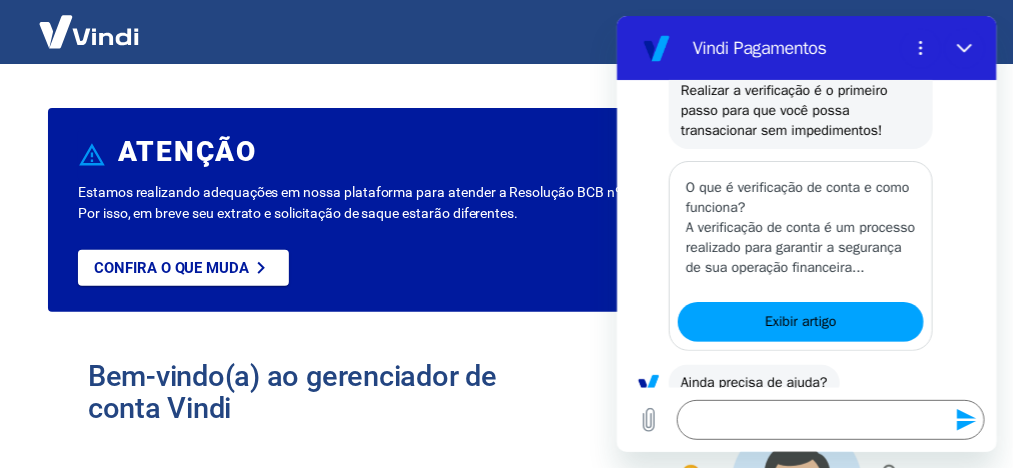 click on "ATENÇÃO Estamos realizando adequações em nossa plataforma para atender a Resolução BCB nº 150, de 6/10/2021. Por isso, em breve seu extrato e solicitação de saque estarão diferentes. Confira o que muda Bem-vindo(a) ao gerenciador de conta Vindi Aqui você pode consultar e atualizar todos os seus dados cadastrais de forma fácil e rápida. Mantenha suas informações sempre atualizadas para garantir uma experiência ainda melhor com nossas soluções de pagamento. O que deseja fazer hoje? Informações pessoais Gestão de dados cadastrais, envio de documentos, alteração de telefone e endereços. Segurança Alteração de senha, autenticação em duas etapas, histórico de logins, gerenciamento de dispositivos. Fácil de acessar Para acessar este gerenciador, basta clicar em “Gerenciar conta” no menu lateral do portal de vendas. Retorne para o portal de vendas Você poderá retornar para o portal de vendas através das seguintes maneiras: - parte inferior do menu lateral - rodapé desta página" at bounding box center [506, 902] 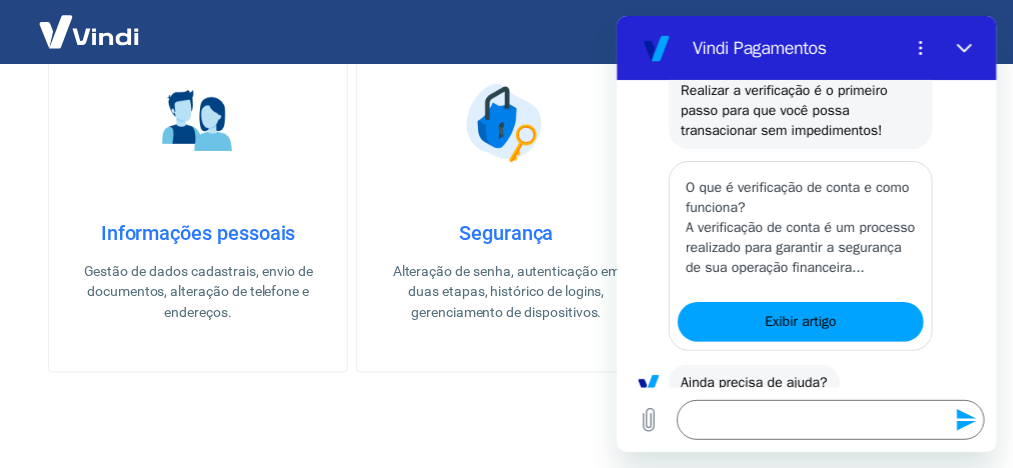 scroll, scrollTop: 800, scrollLeft: 0, axis: vertical 